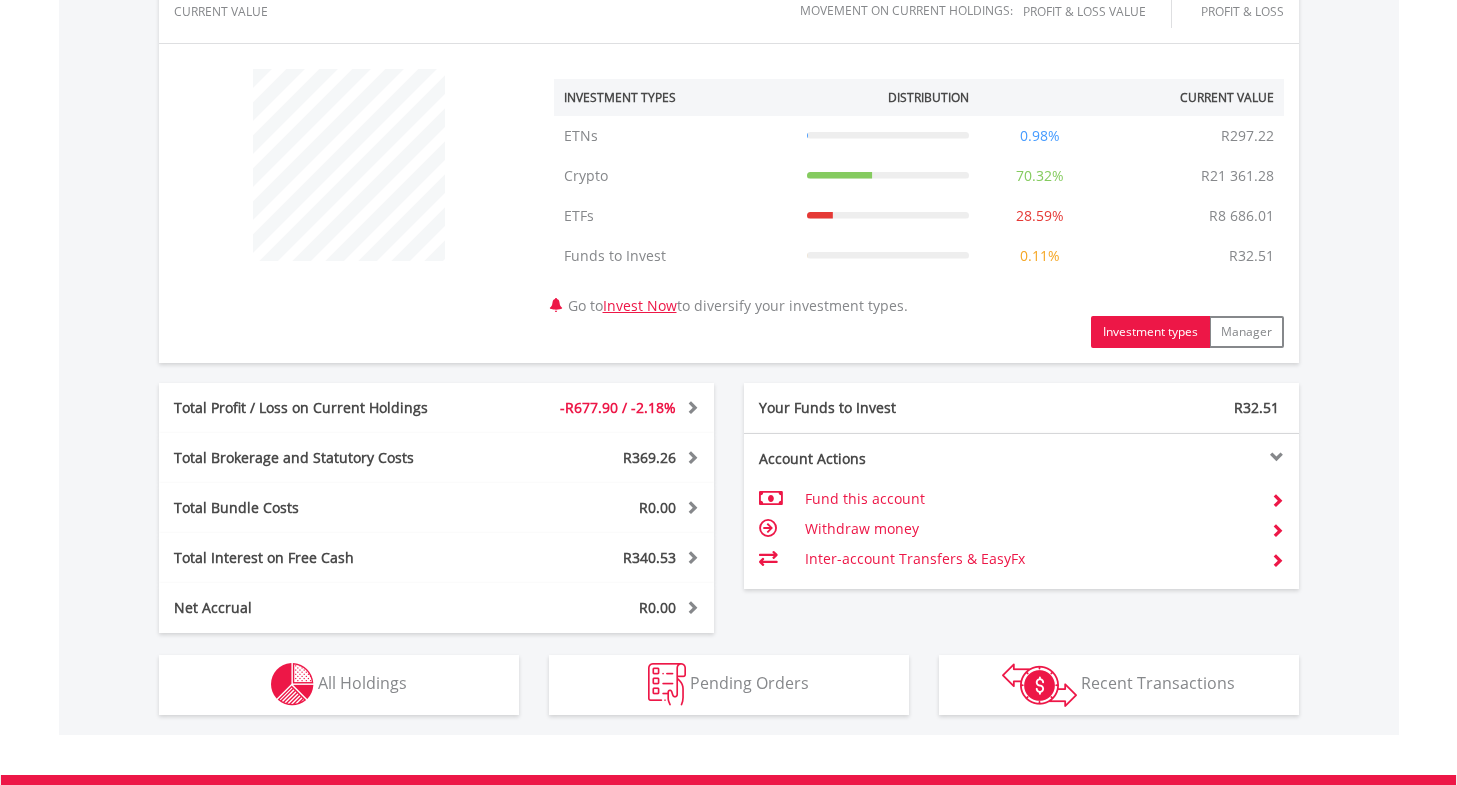 scroll, scrollTop: 794, scrollLeft: 0, axis: vertical 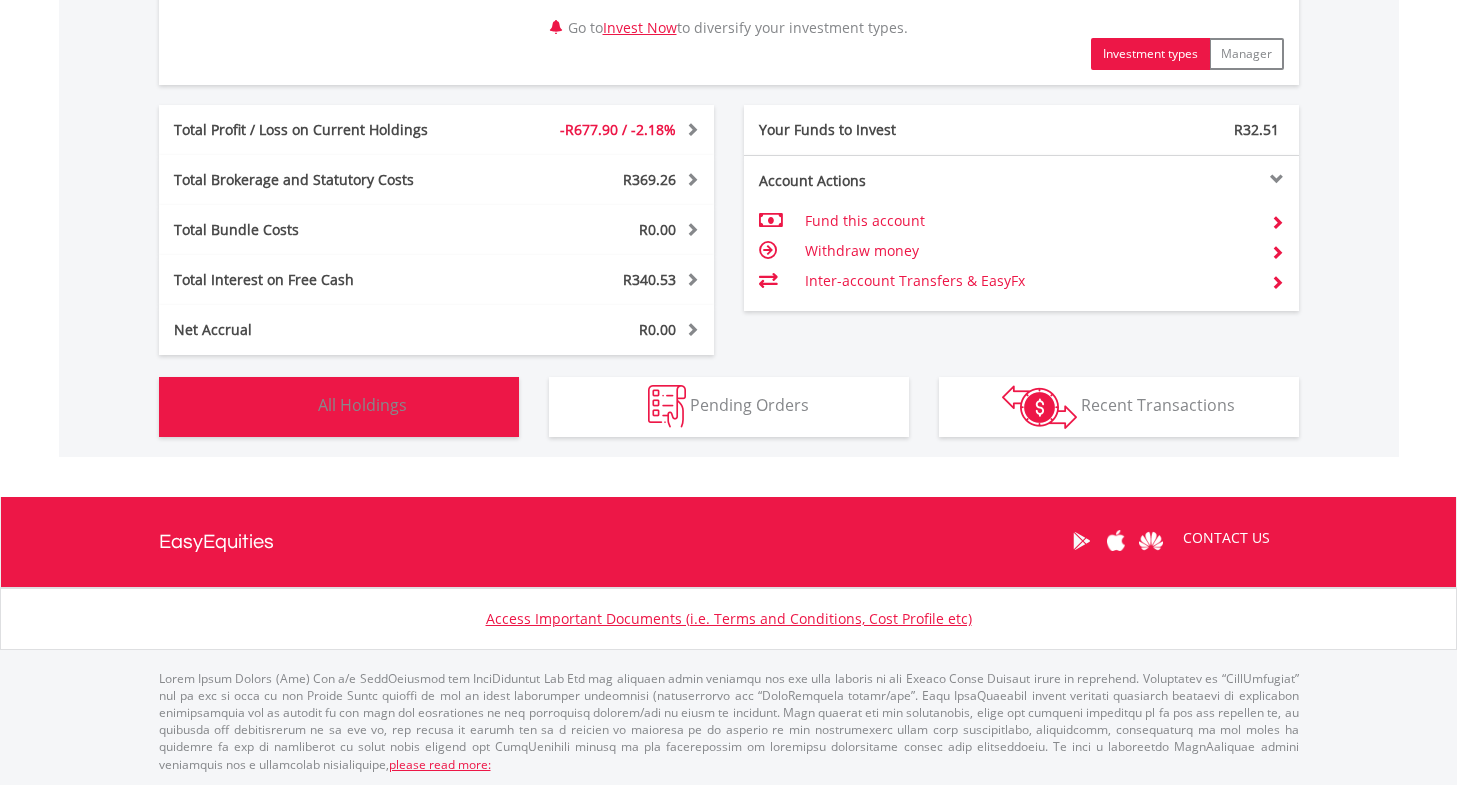 click on "Holdings
All Holdings" at bounding box center (339, 407) 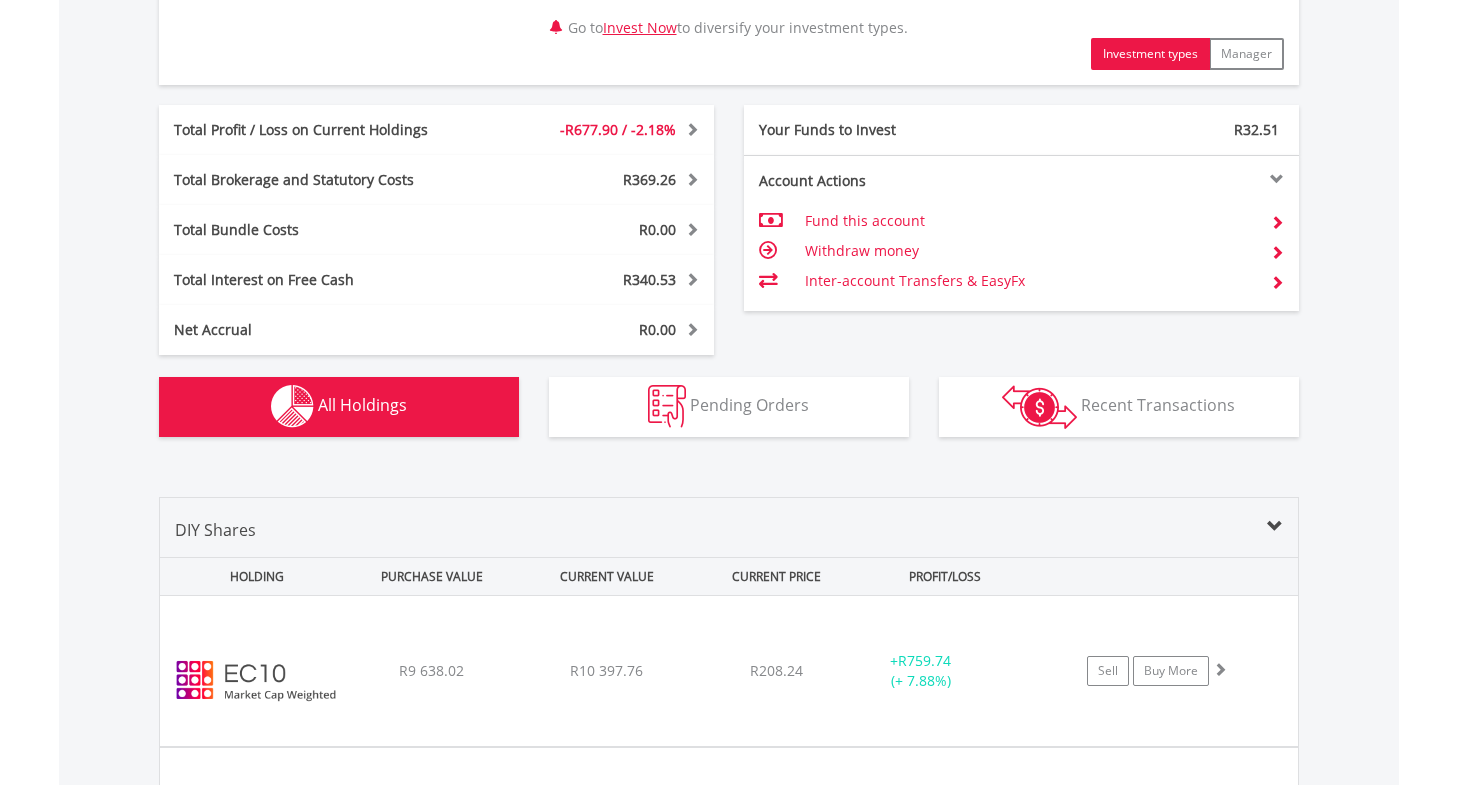 scroll, scrollTop: 1482, scrollLeft: 0, axis: vertical 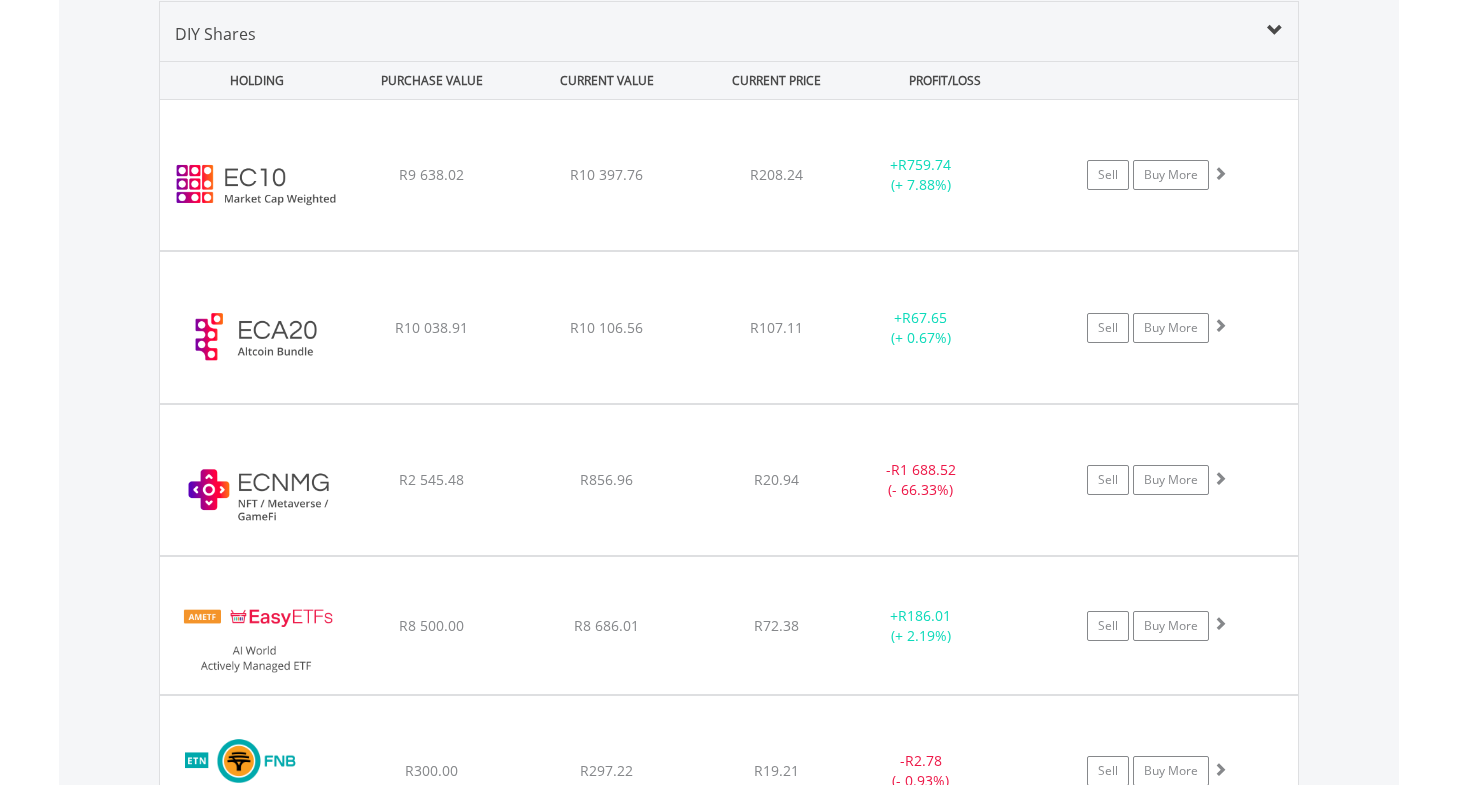 type 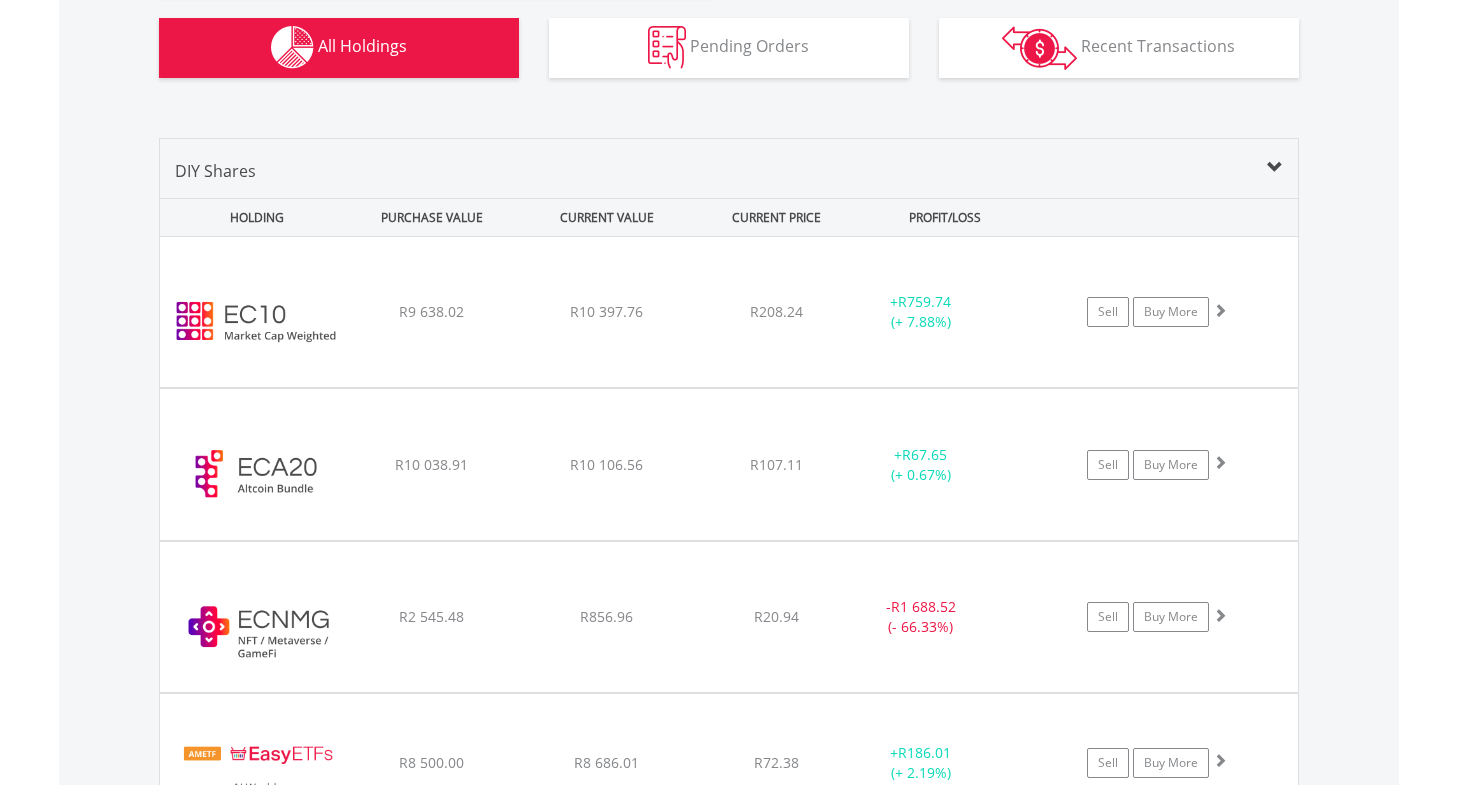 scroll, scrollTop: 1280, scrollLeft: 0, axis: vertical 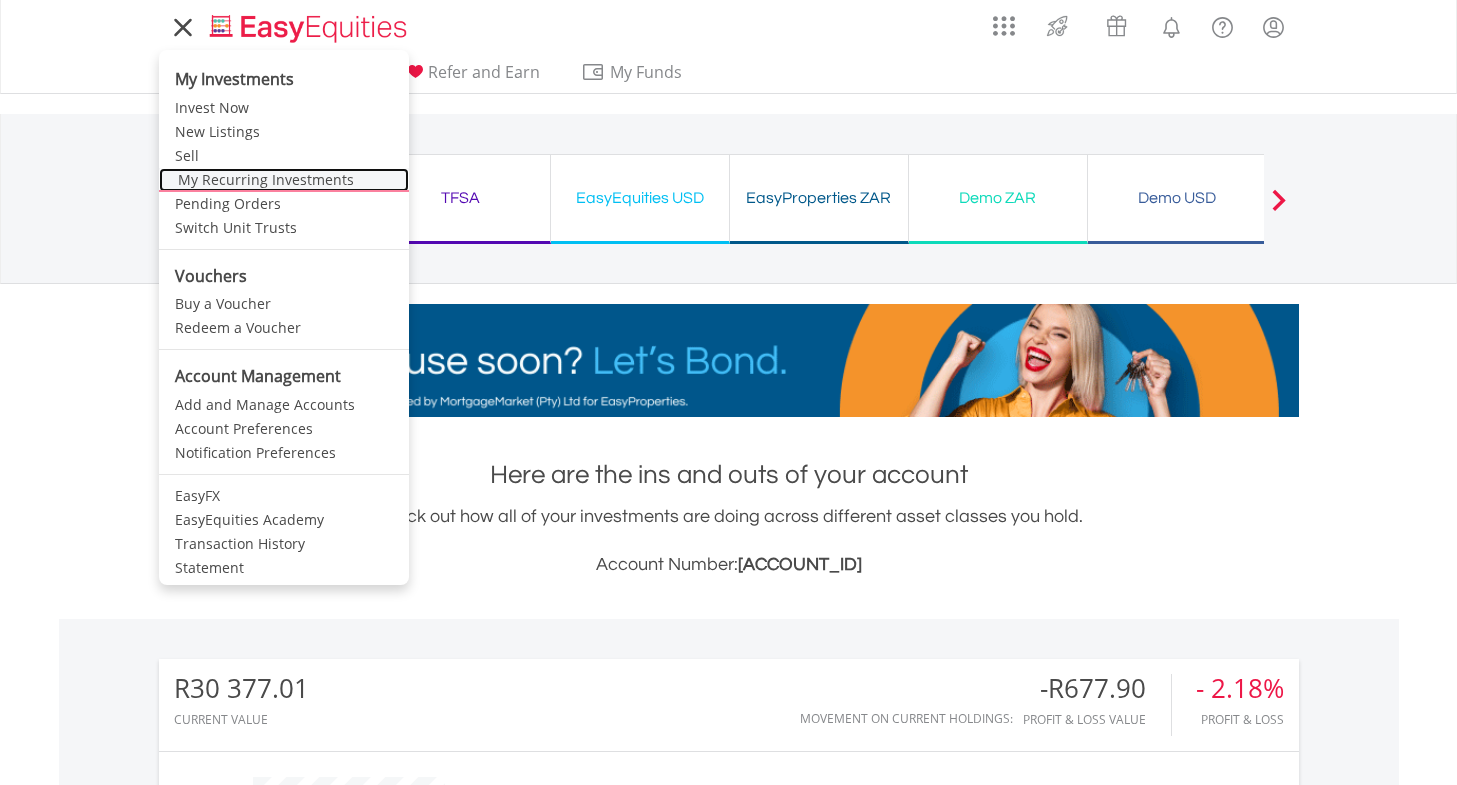 click on "My Recurring Investments" at bounding box center (284, 180) 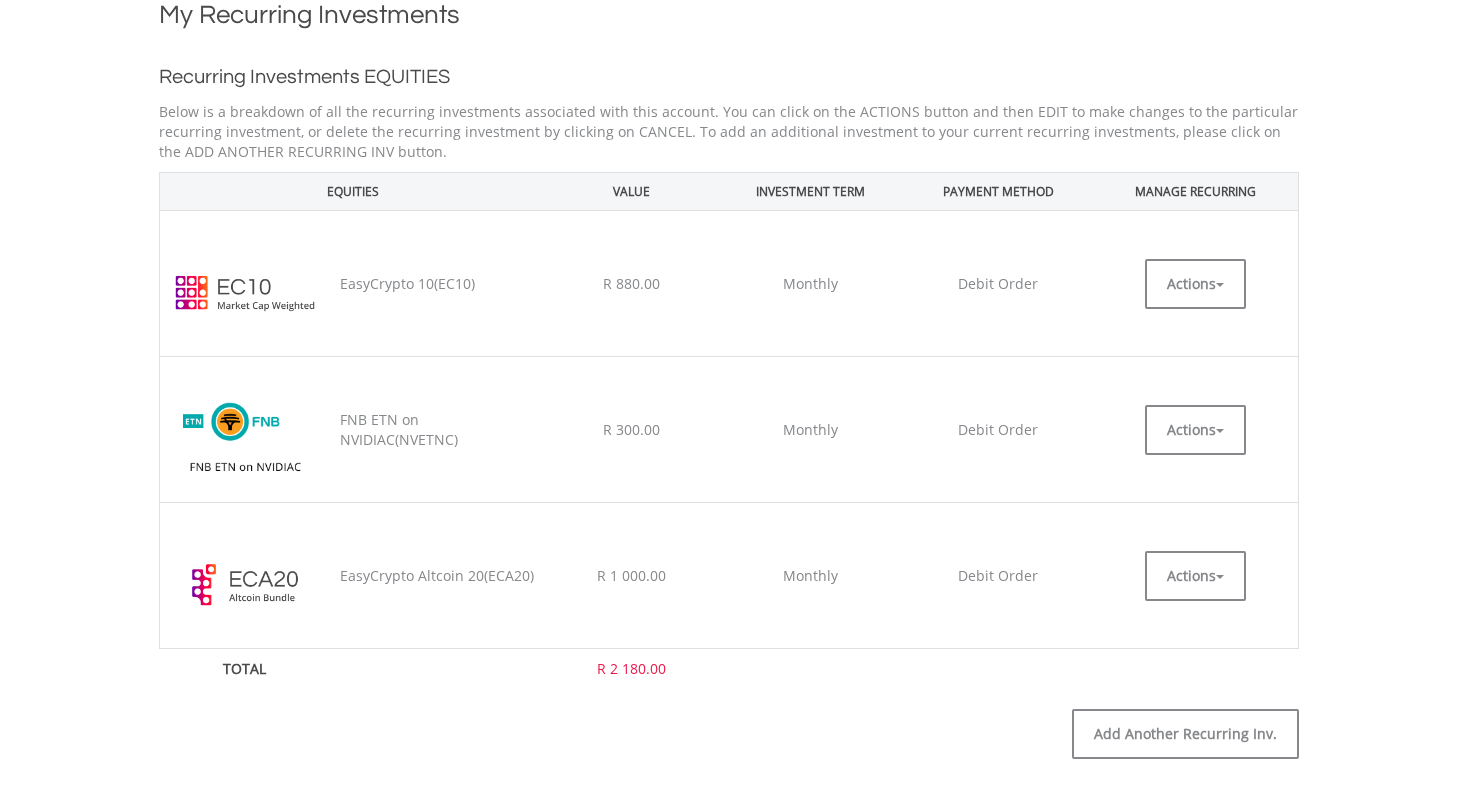 scroll, scrollTop: 480, scrollLeft: 0, axis: vertical 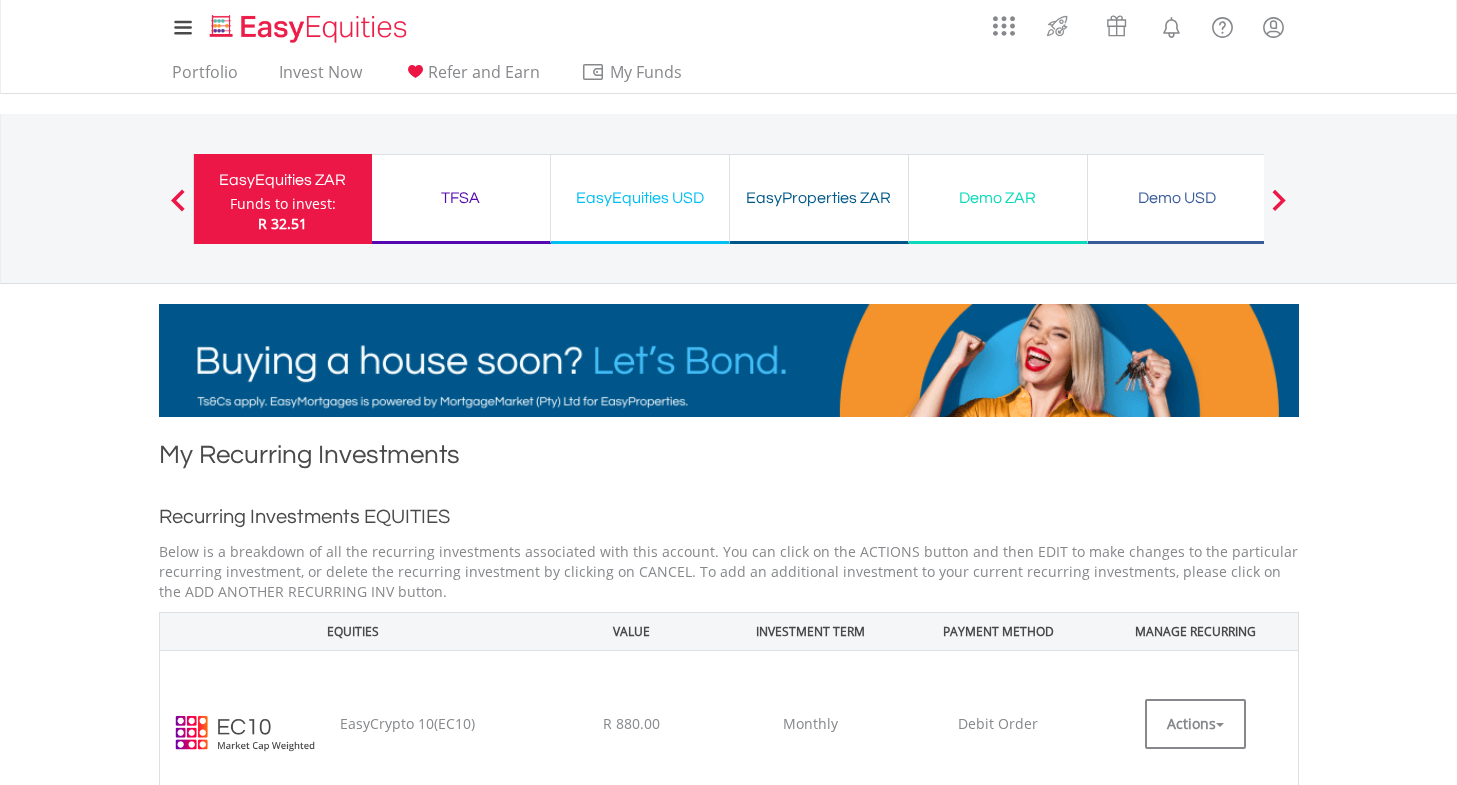 click on "My Investments
Invest Now
New Listings
Sell
My Recurring Investments
Pending Orders
Switch Unit Trusts
Vouchers
Buy a Voucher
Redeem a Voucher" at bounding box center (728, 1204) 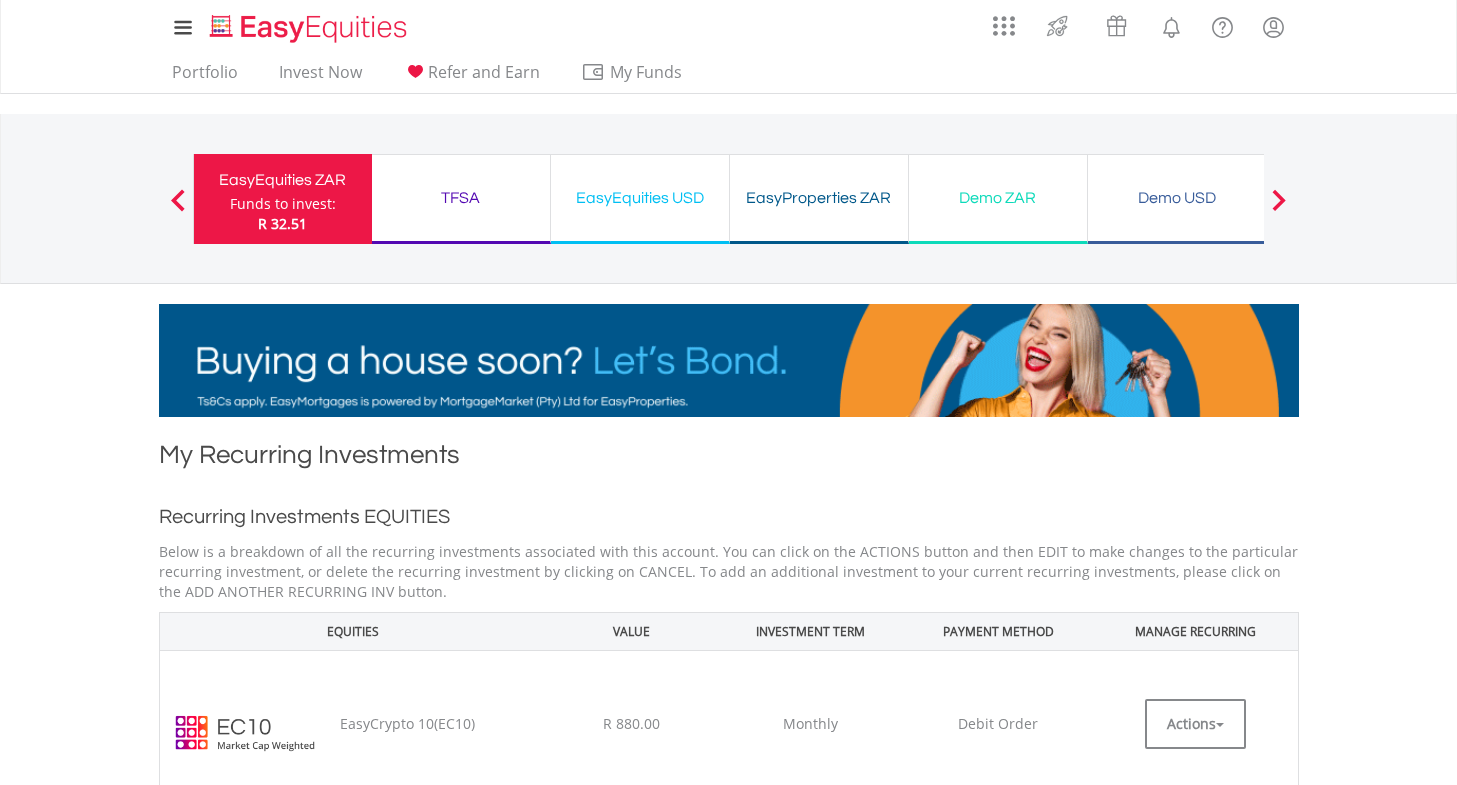 scroll, scrollTop: 686, scrollLeft: 0, axis: vertical 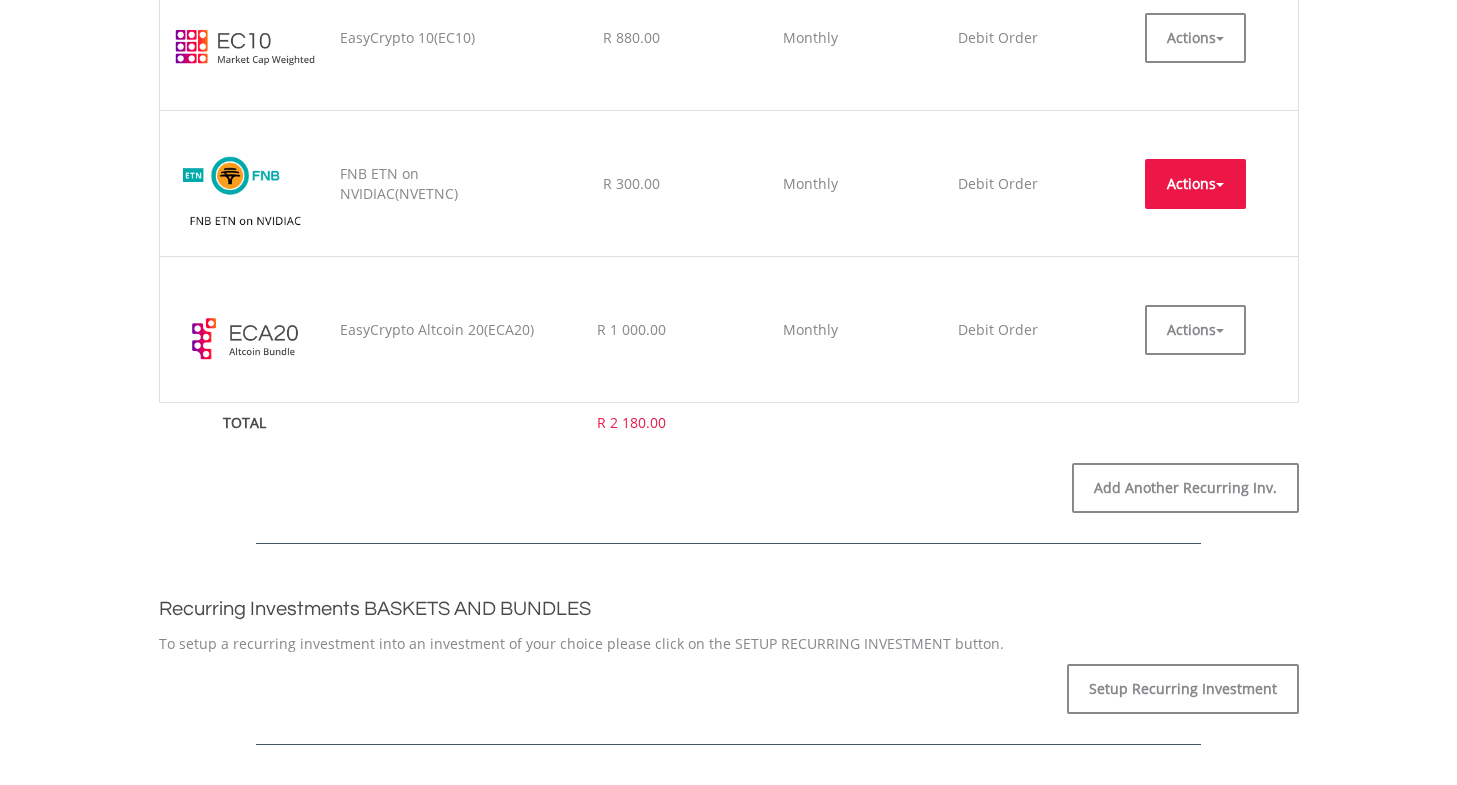 click on "Actions" at bounding box center [1195, 184] 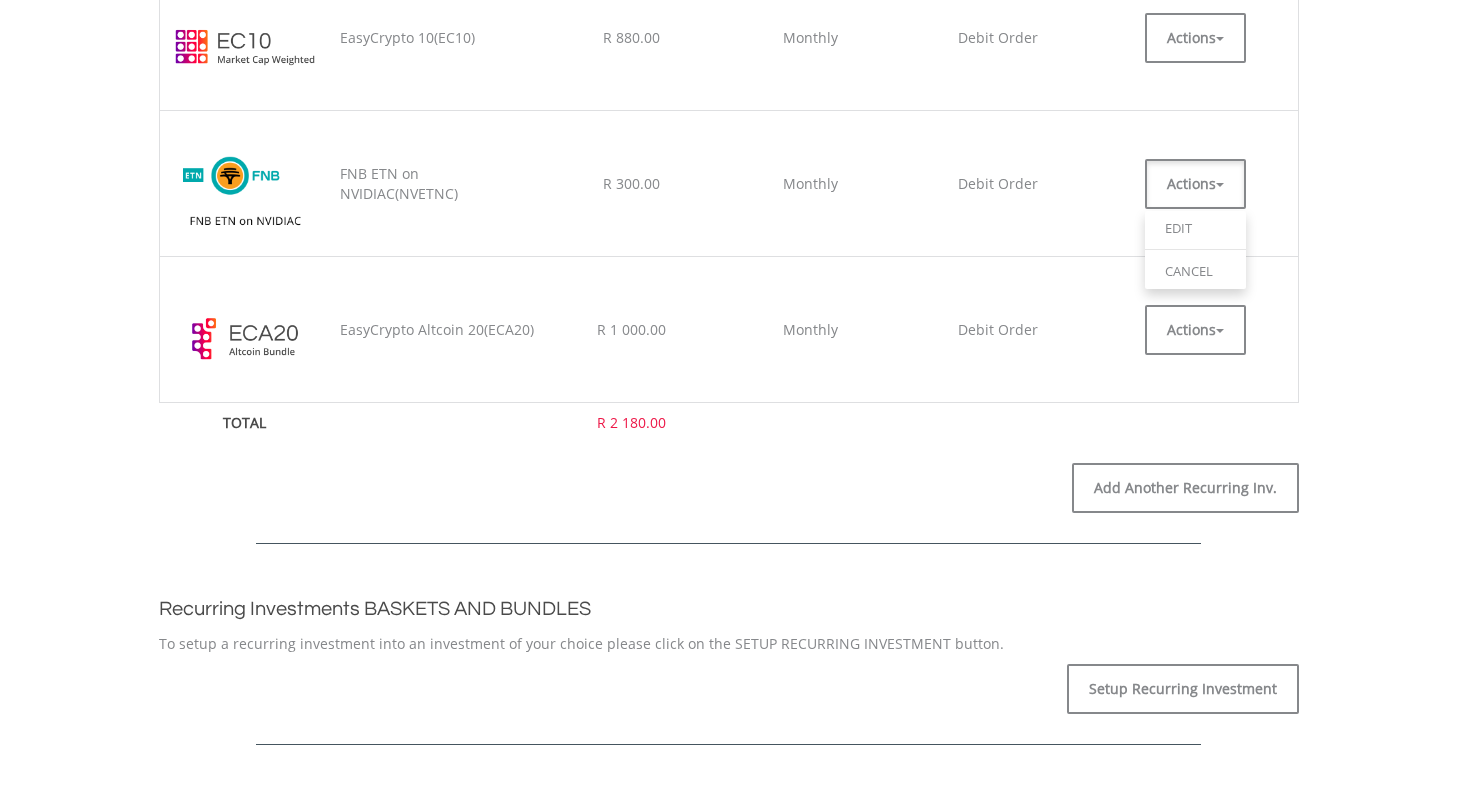 click on "My Investments
Invest Now
New Listings
Sell
My Recurring Investments
Pending Orders
Switch Unit Trusts
Vouchers
Buy a Voucher
Redeem a Voucher" at bounding box center [728, 518] 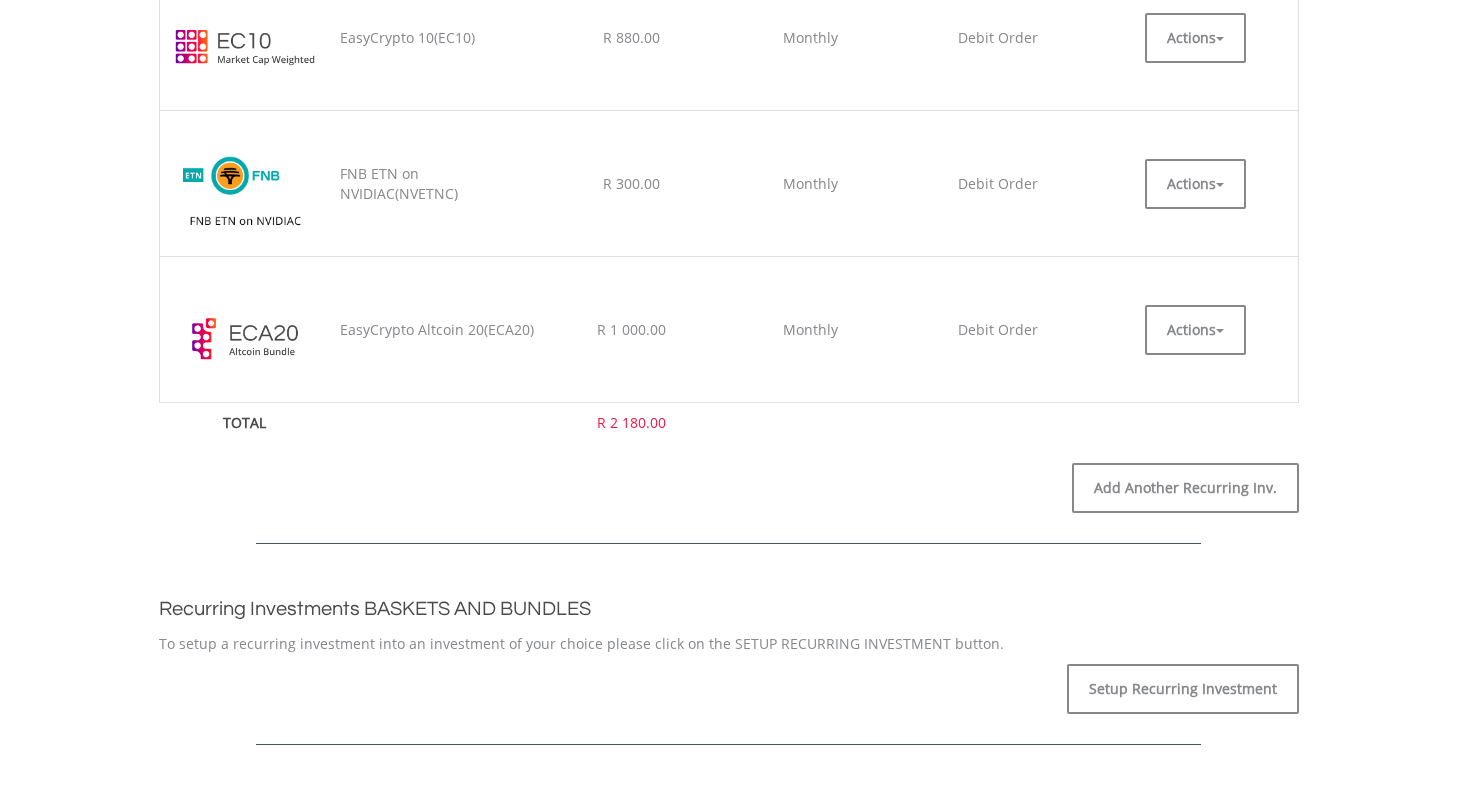 click on "FNB ETN on NVIDIAC(NVETNC)" at bounding box center (438, 184) 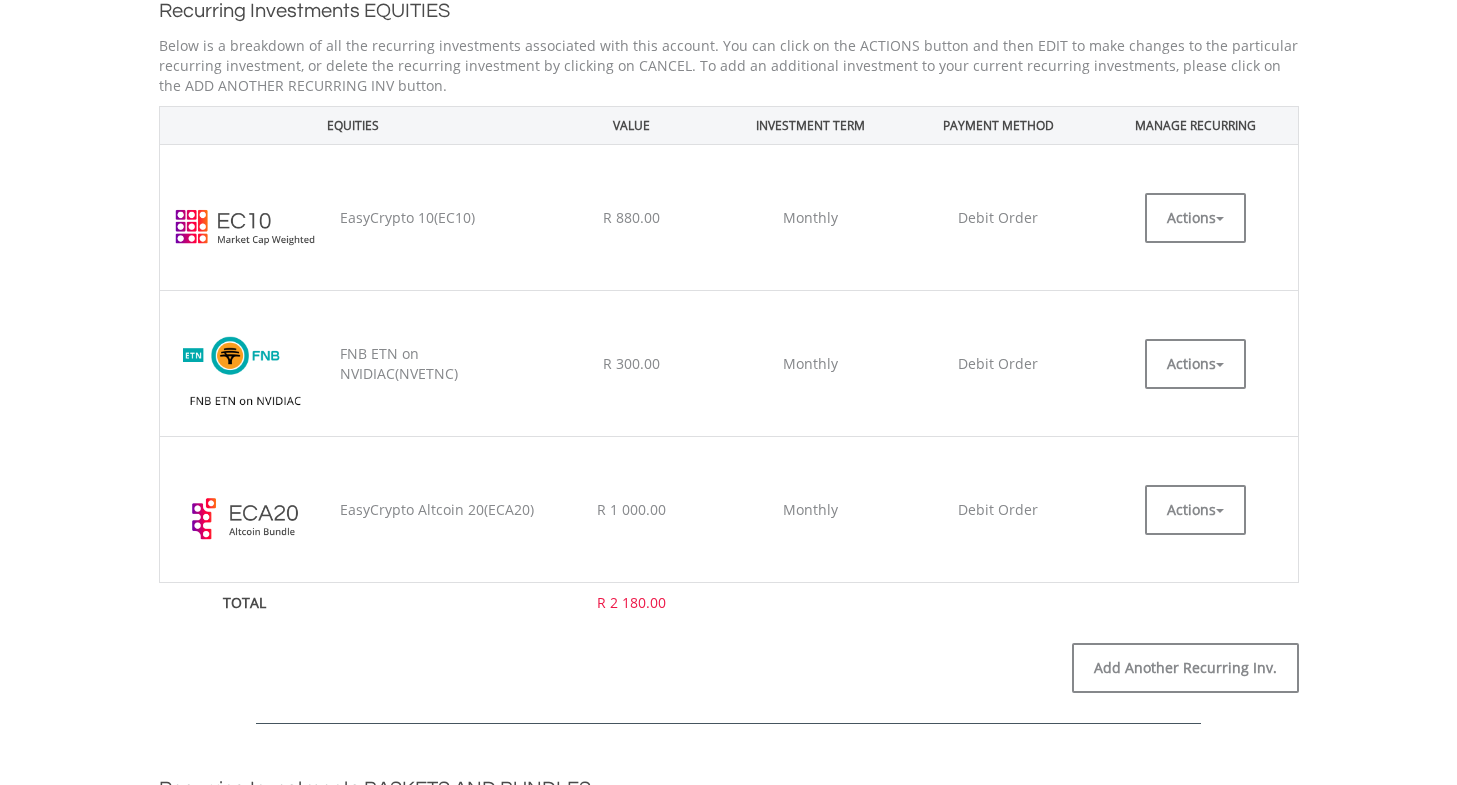 scroll, scrollTop: 504, scrollLeft: 0, axis: vertical 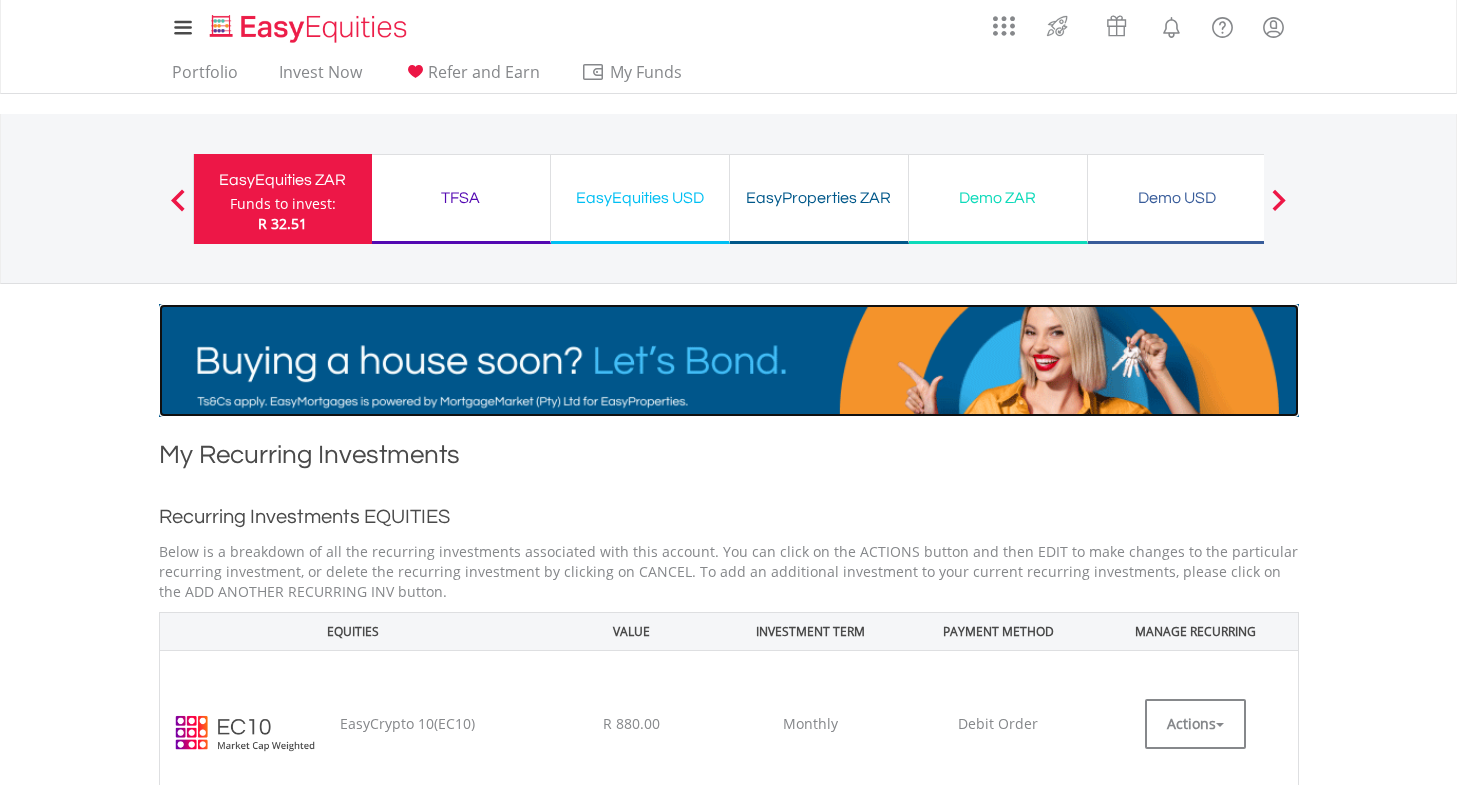 click at bounding box center [729, 360] 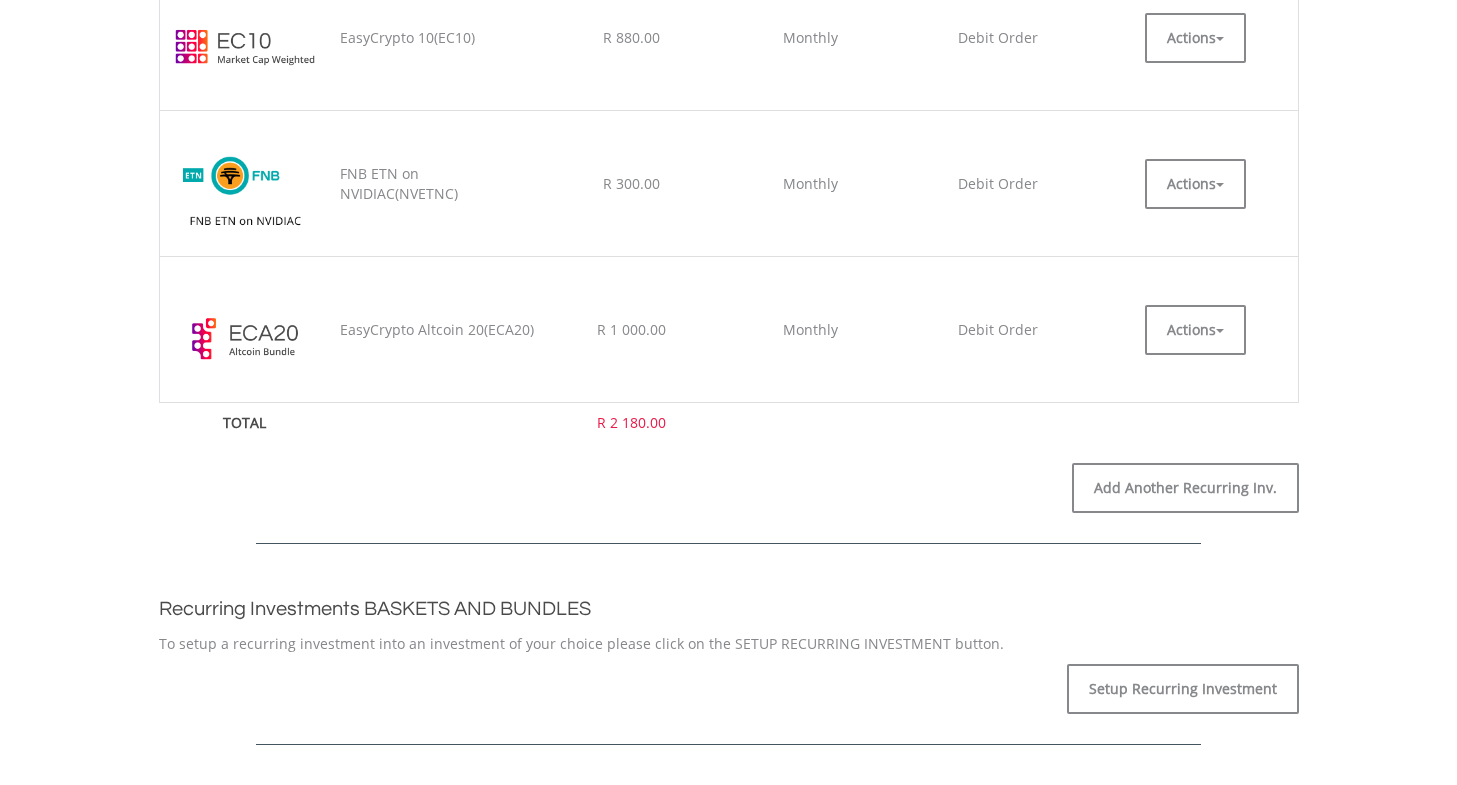 scroll, scrollTop: 1373, scrollLeft: 0, axis: vertical 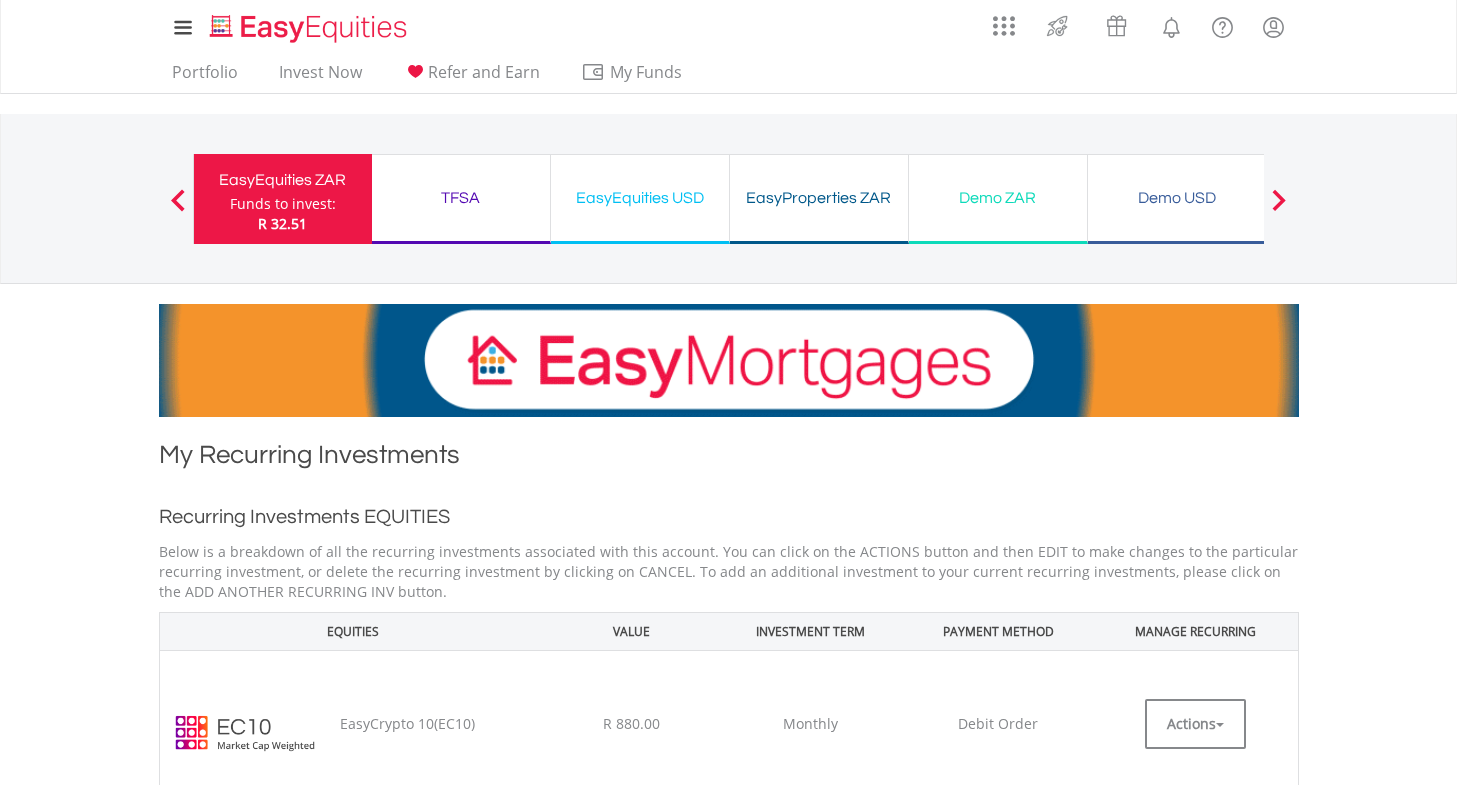 click on "My Investments
Invest Now
New Listings
Sell
My Recurring Investments
Pending Orders
Switch Unit Trusts
Vouchers
Buy a Voucher
Redeem a Voucher
Account Management" at bounding box center (728, 47) 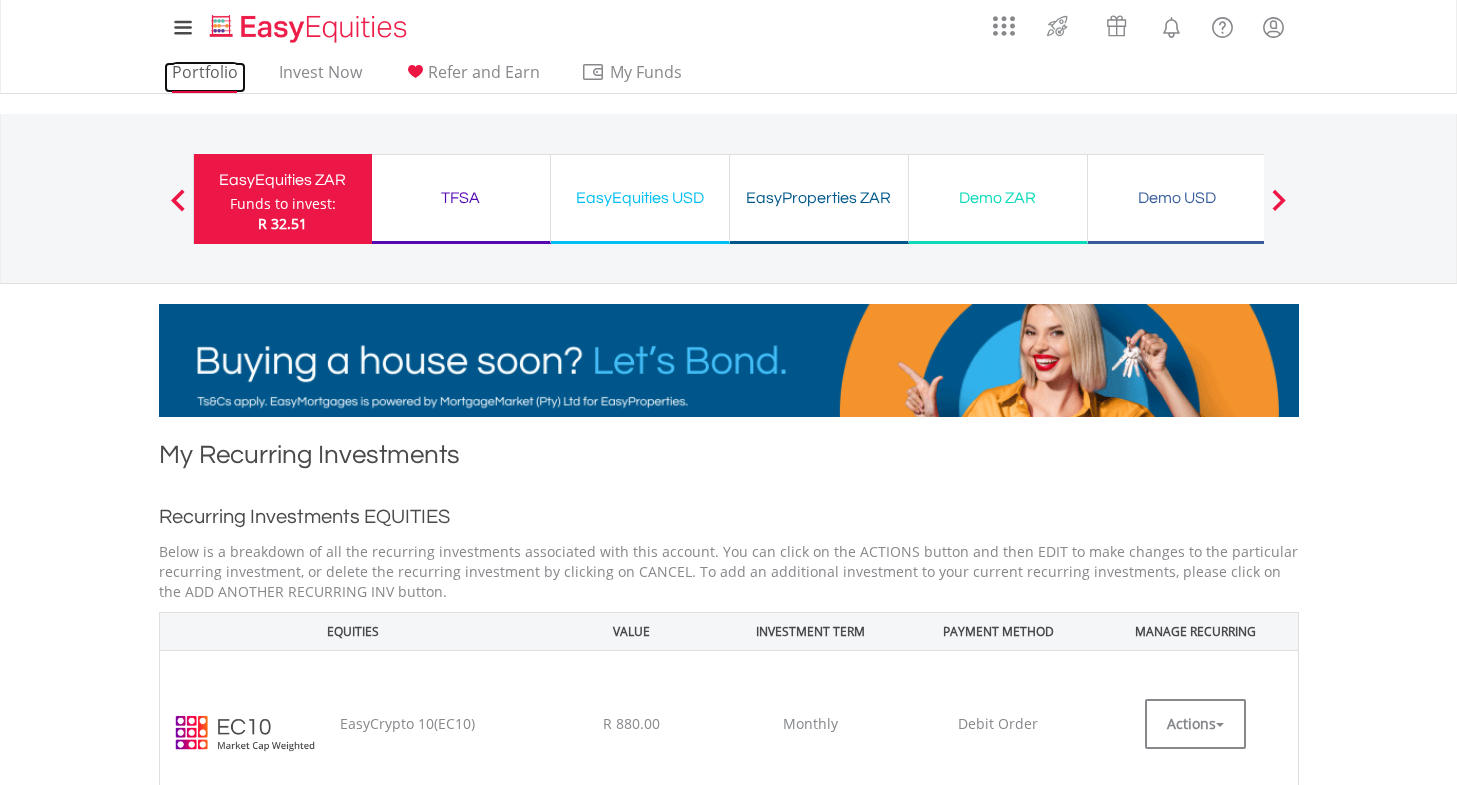 click on "Portfolio" at bounding box center (205, 77) 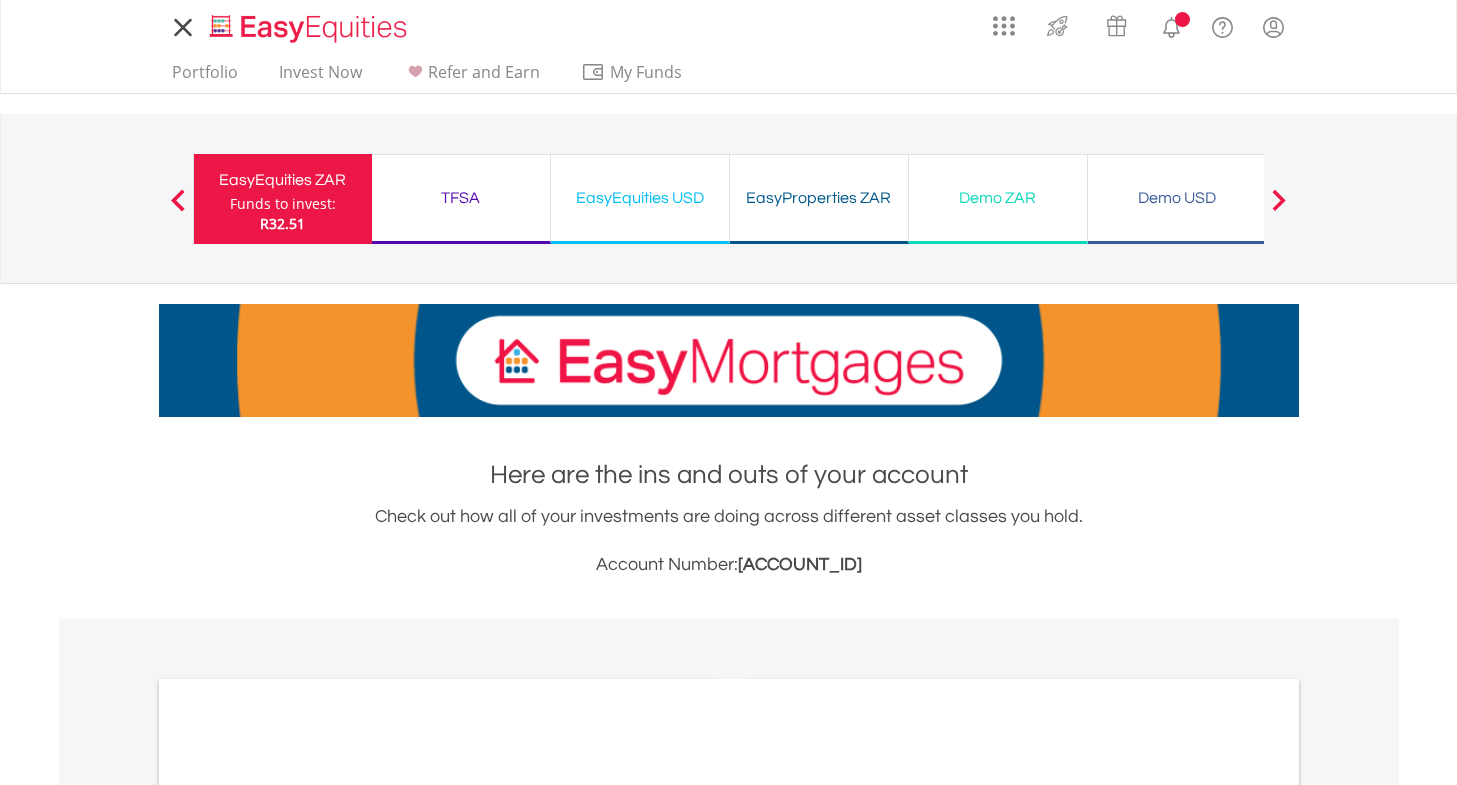 scroll, scrollTop: 0, scrollLeft: 0, axis: both 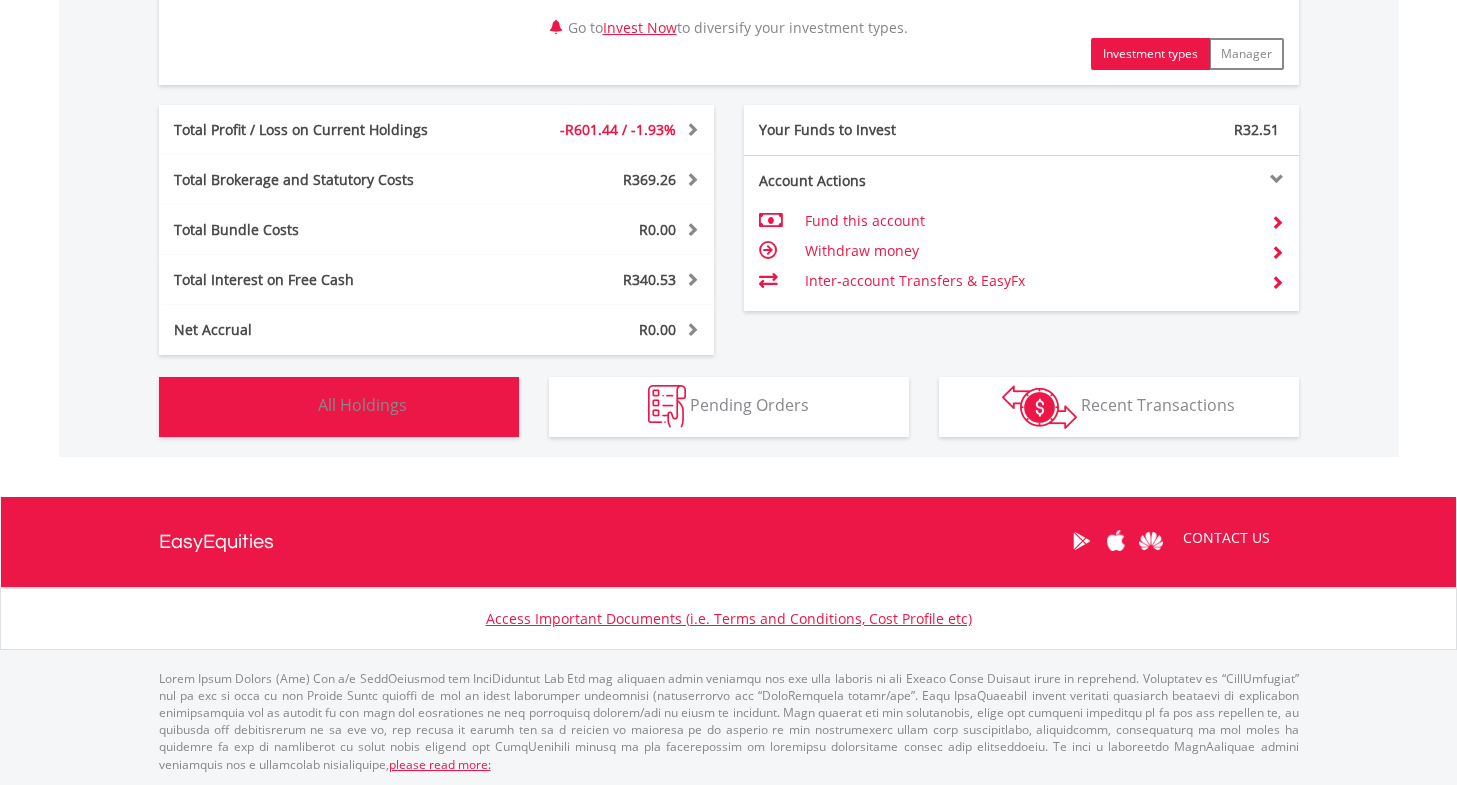 click on "Holdings
All Holdings" at bounding box center (339, 407) 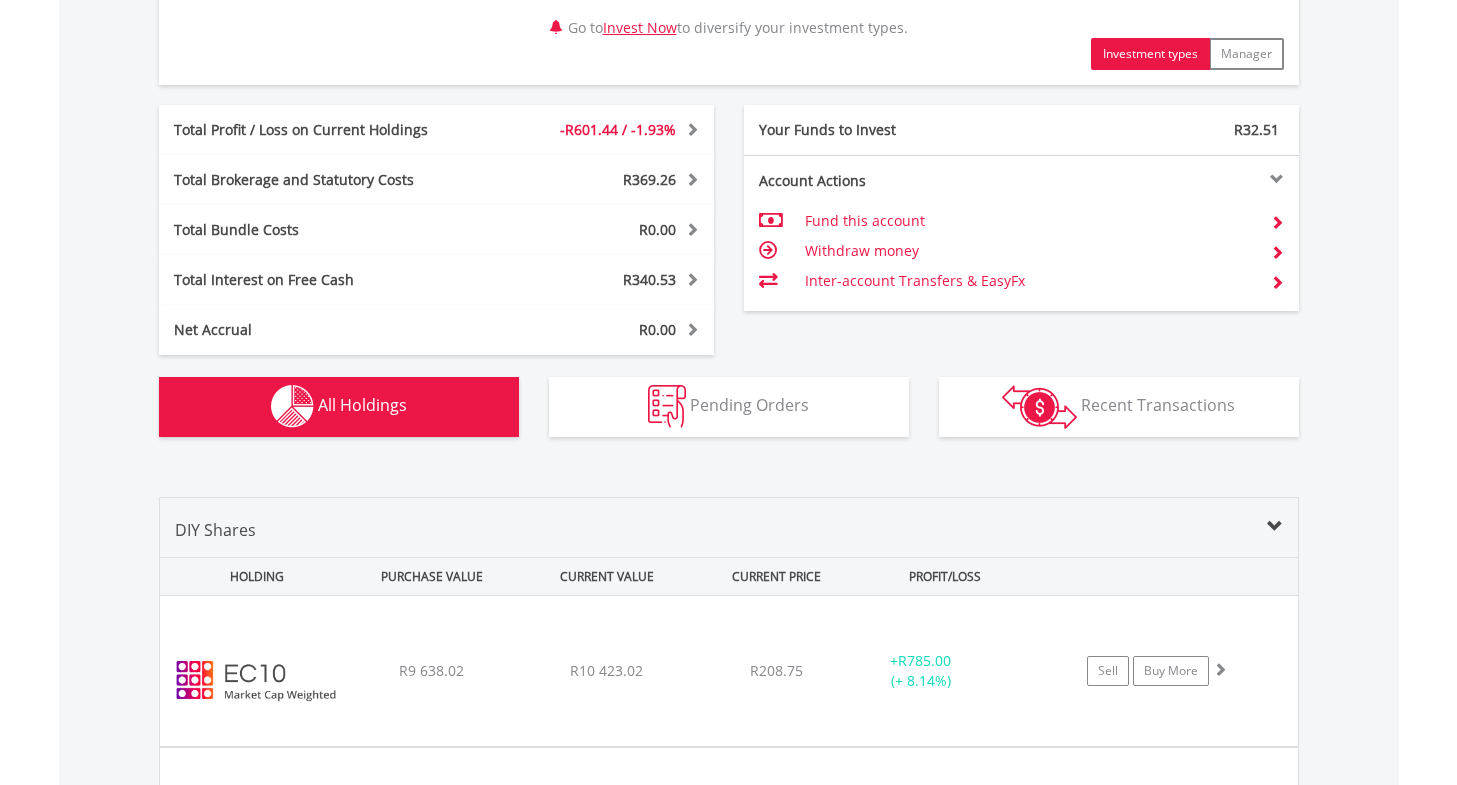 scroll, scrollTop: 1482, scrollLeft: 0, axis: vertical 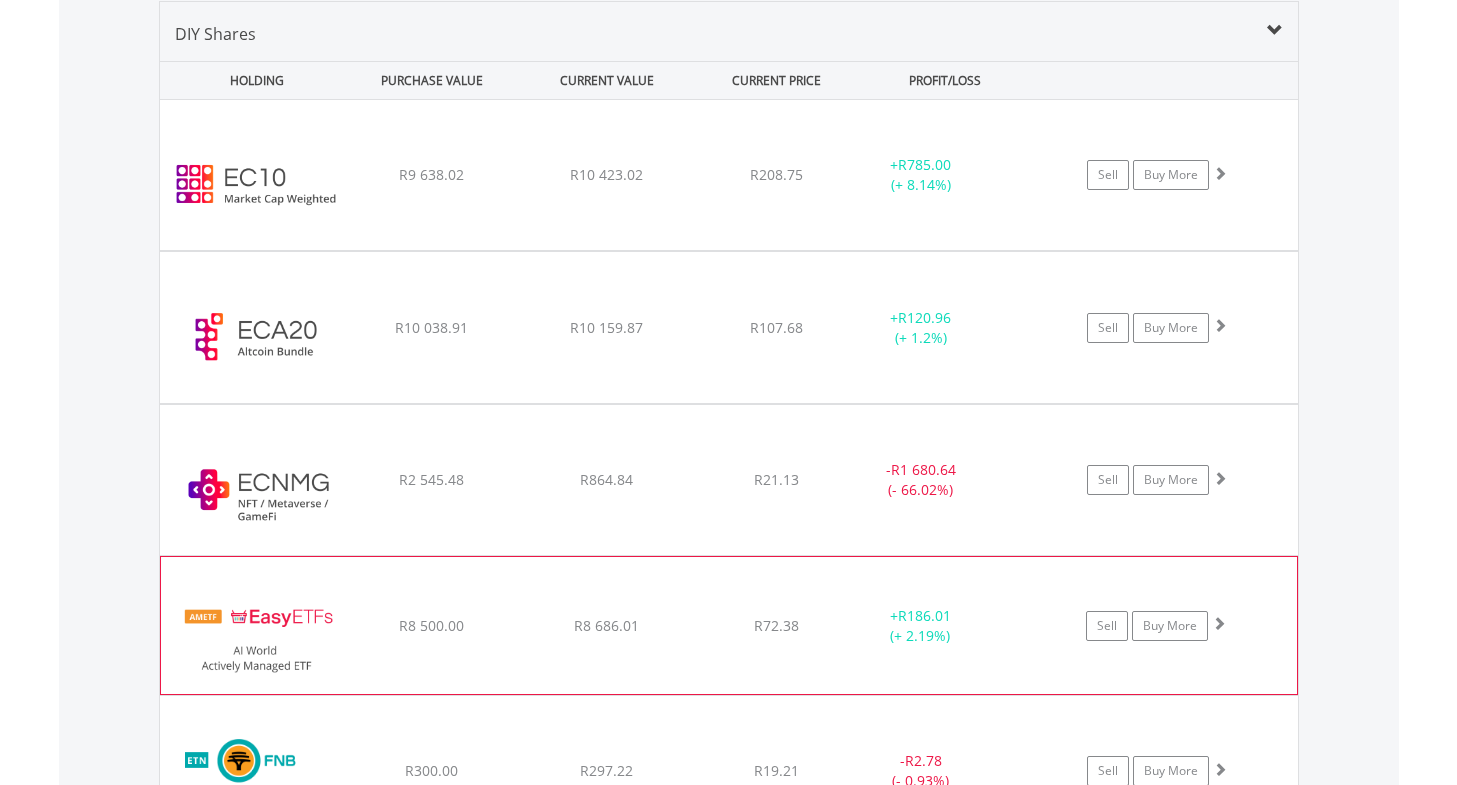 click at bounding box center [257, 635] 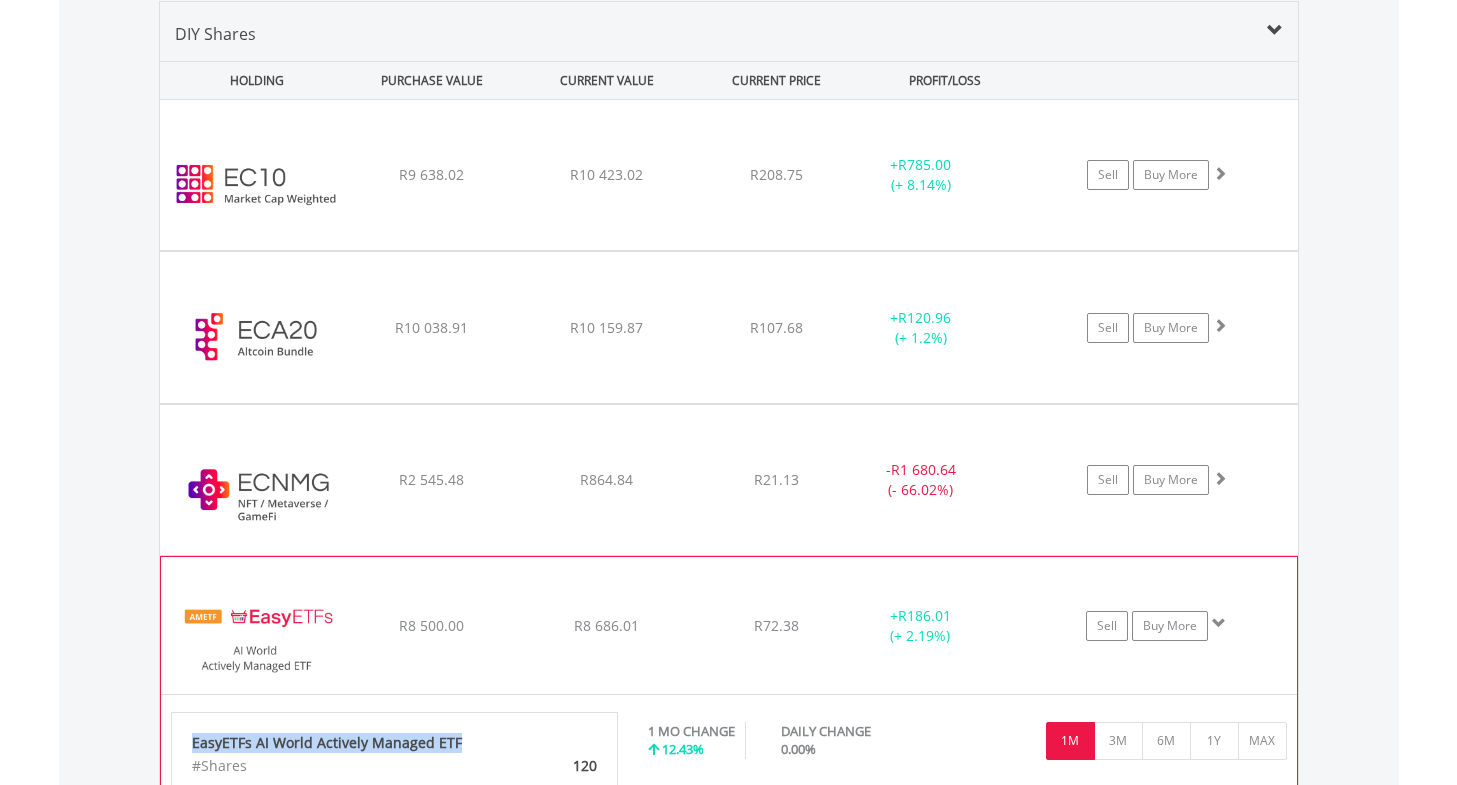 drag, startPoint x: 455, startPoint y: 739, endPoint x: 186, endPoint y: 731, distance: 269.11893 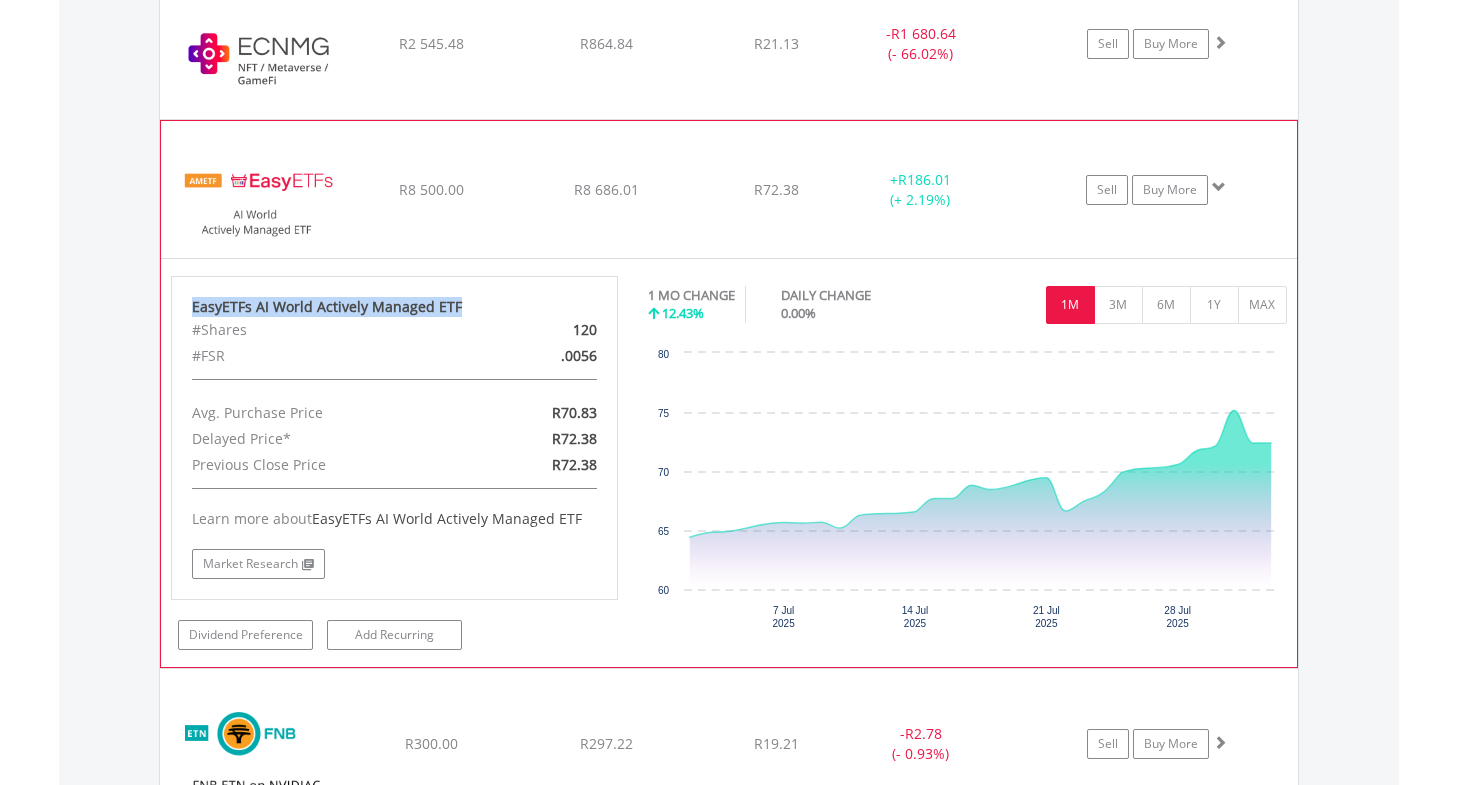 scroll, scrollTop: 1922, scrollLeft: 0, axis: vertical 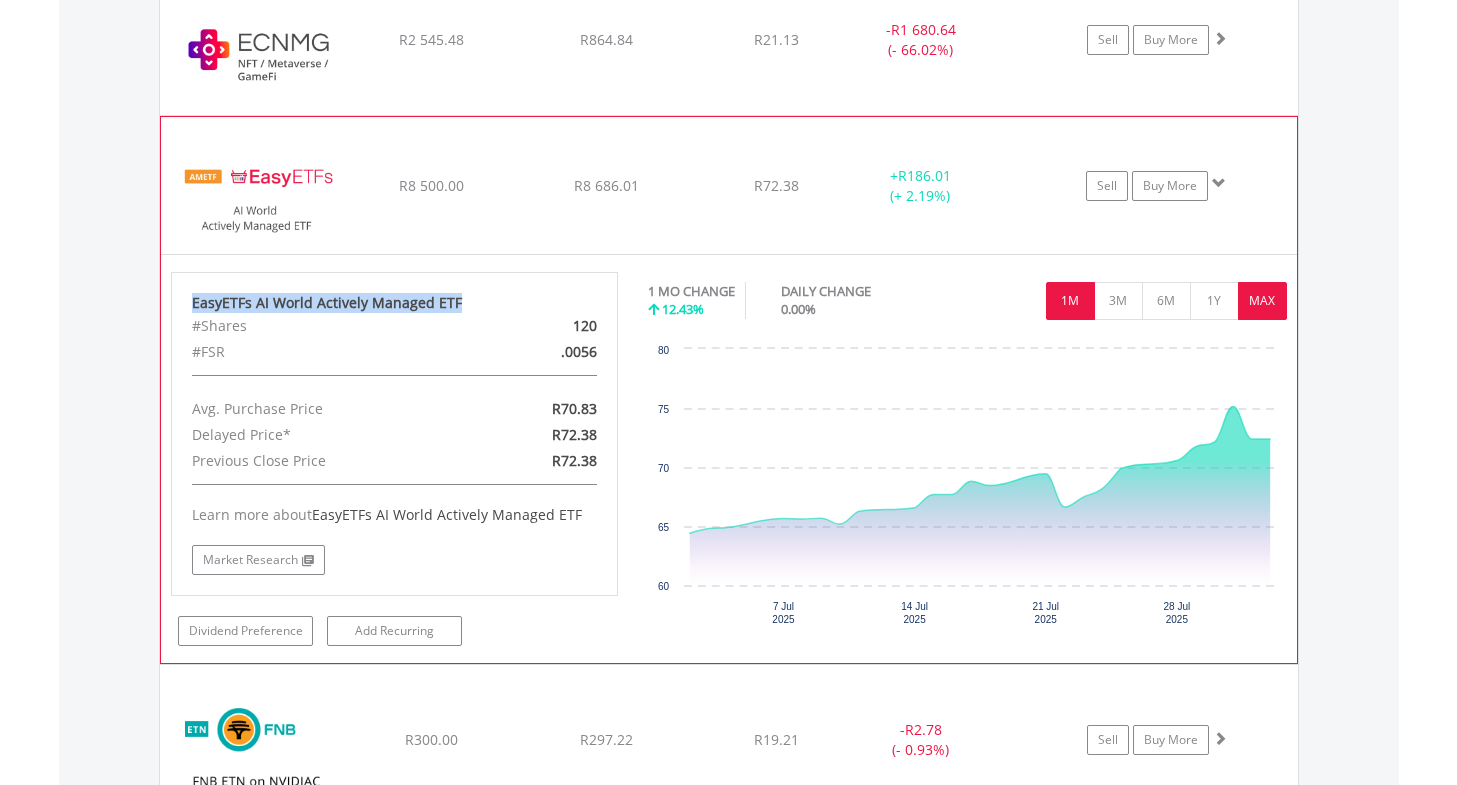 click on "MAX" at bounding box center [1262, 301] 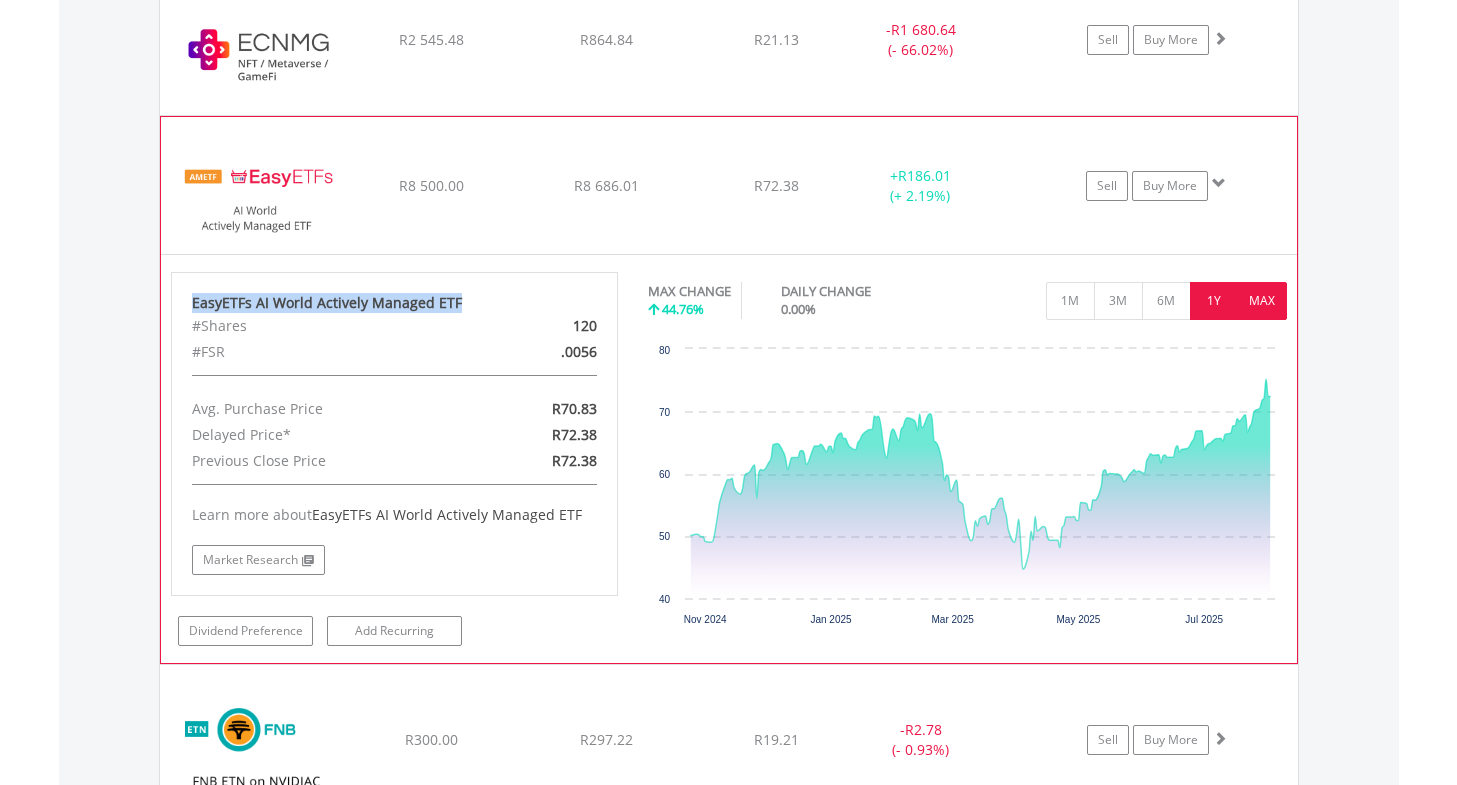 click on "1Y" at bounding box center (1214, 301) 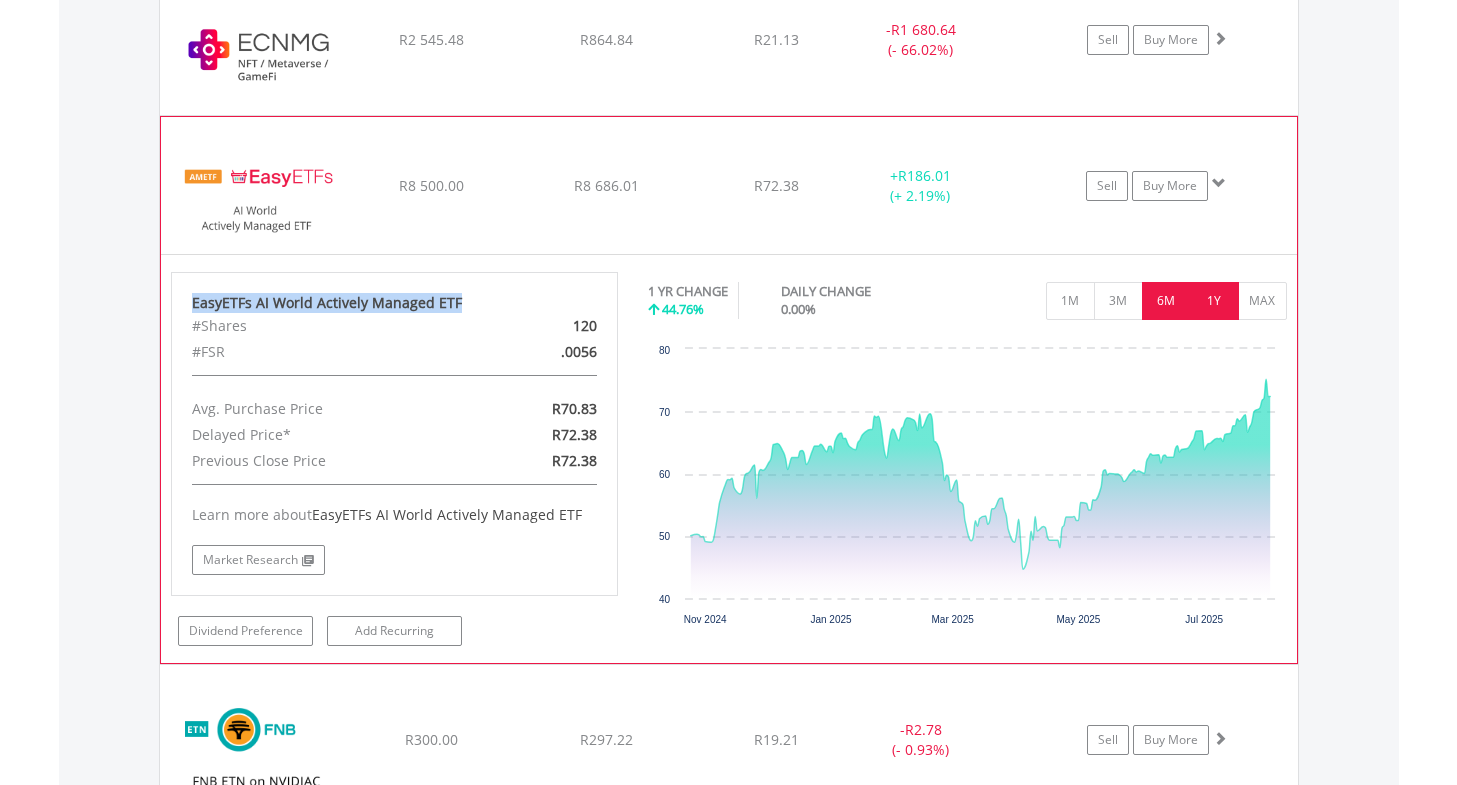 click on "6M" at bounding box center [1166, 301] 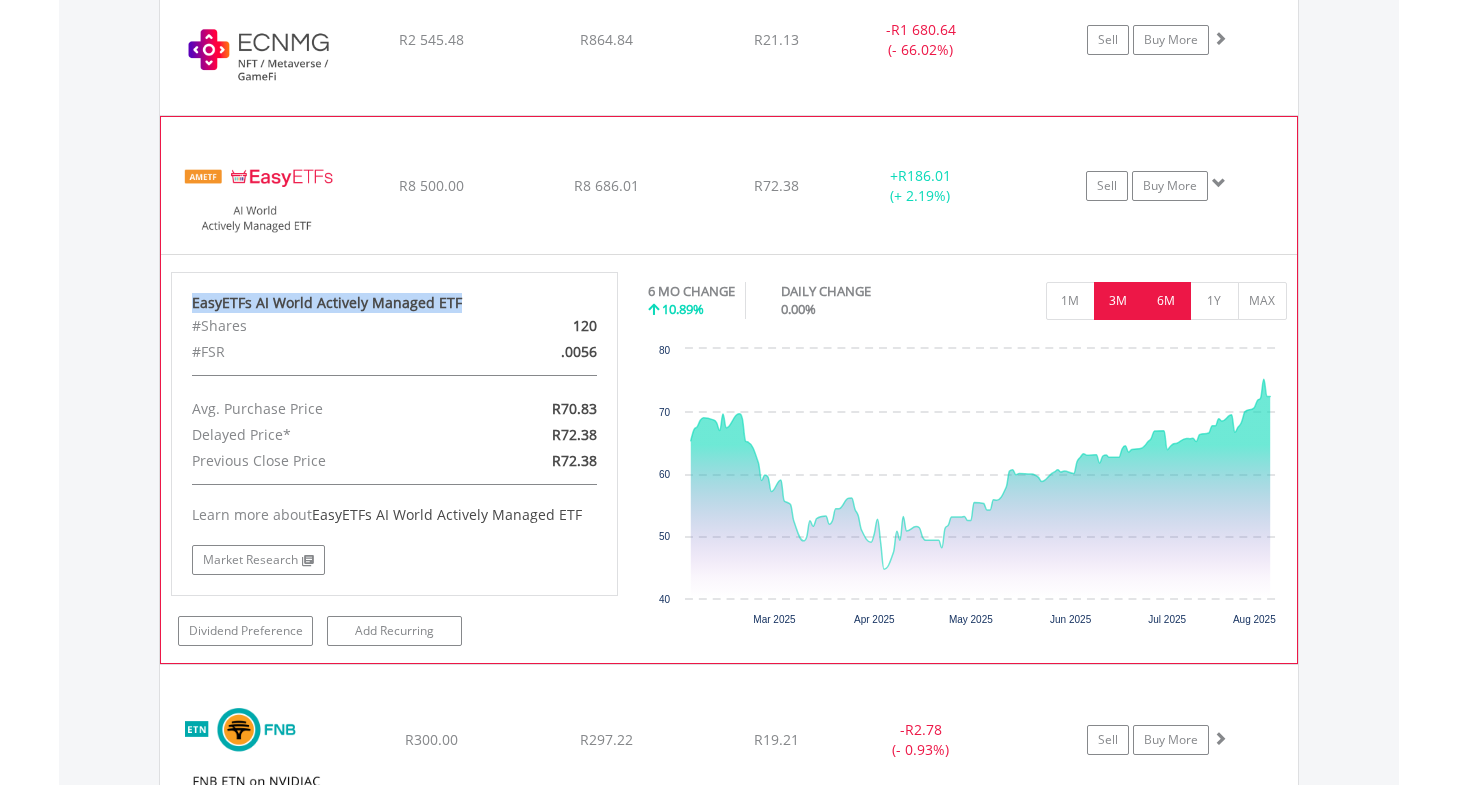 click on "3M" at bounding box center [1118, 301] 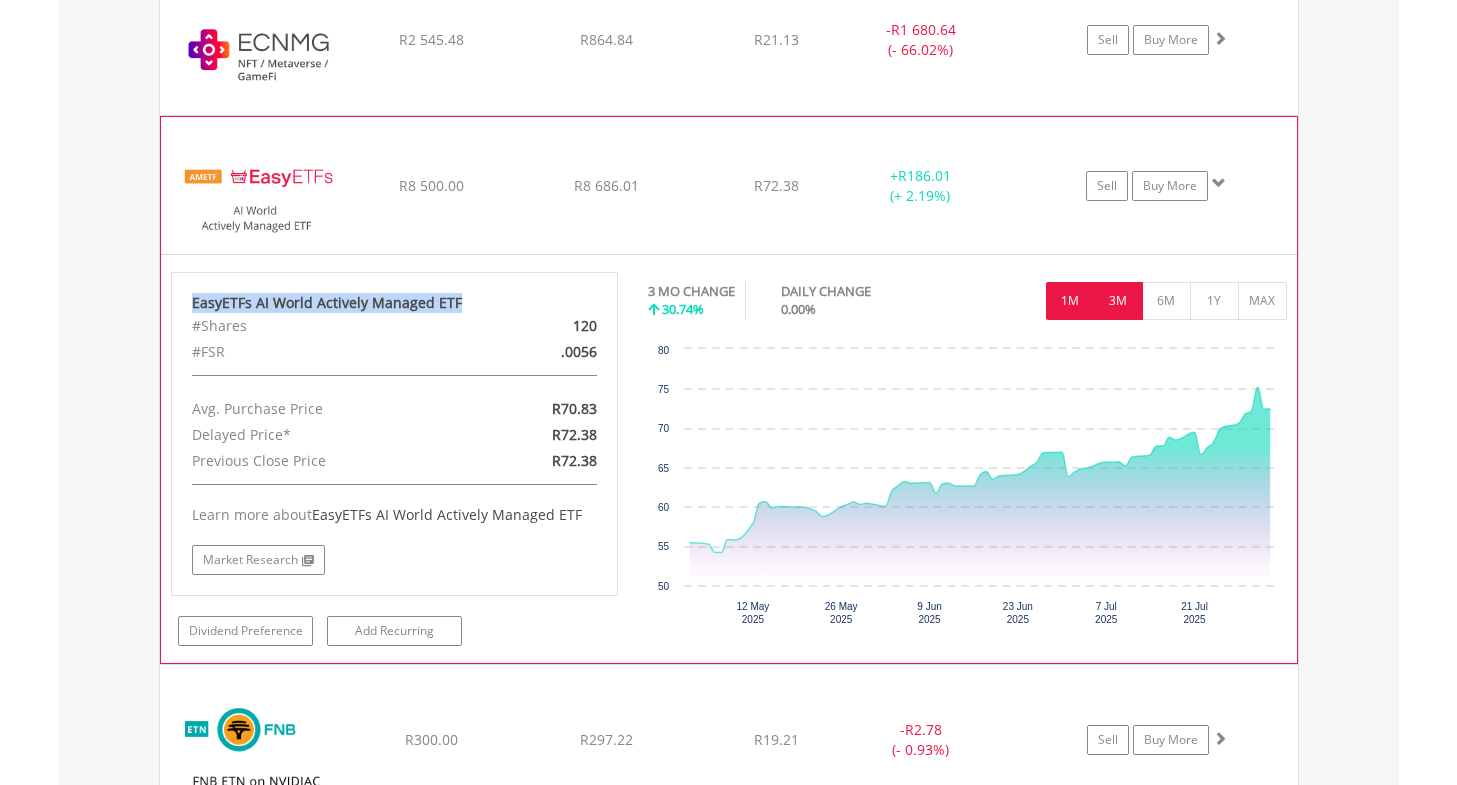 click on "1M" at bounding box center (1070, 301) 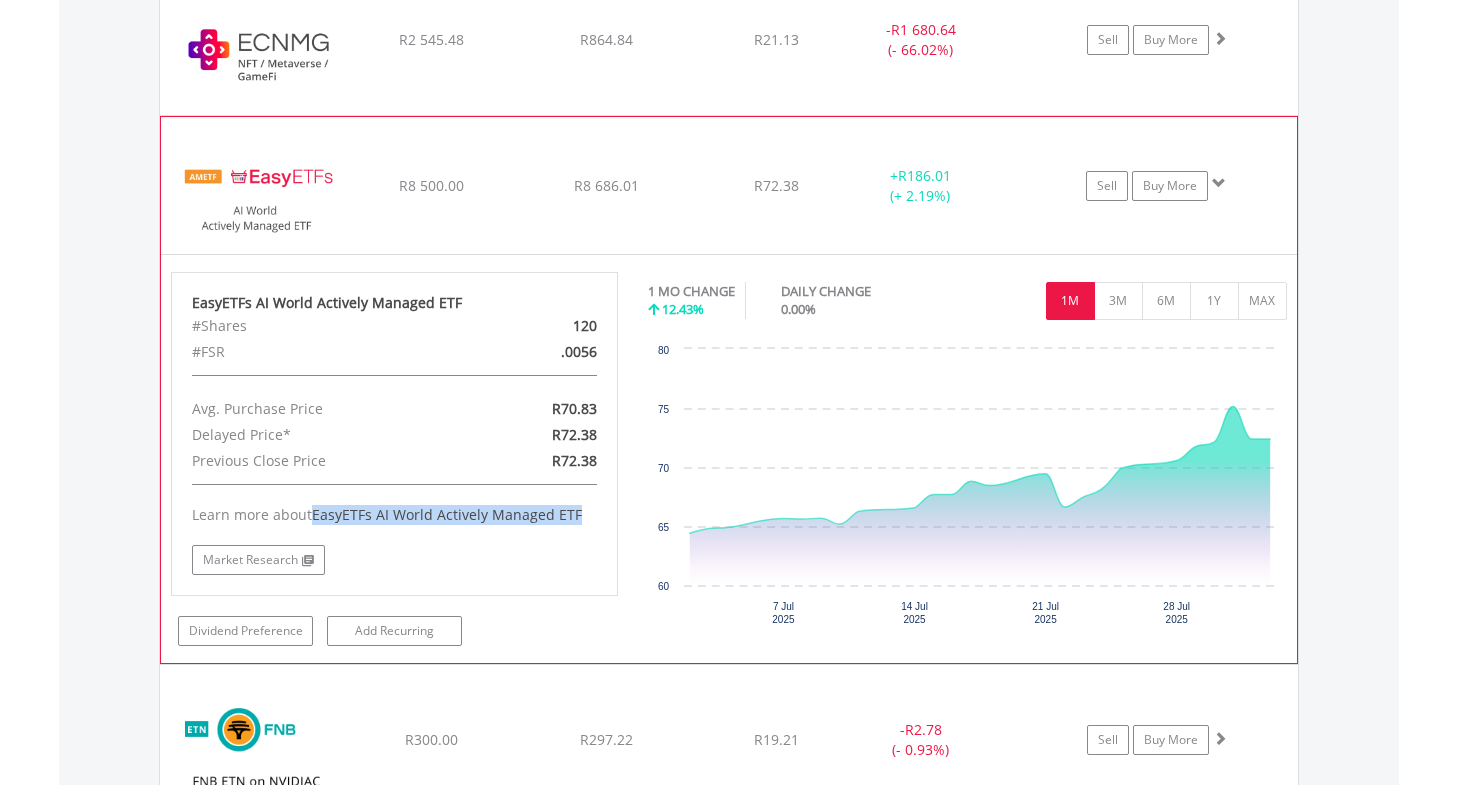 drag, startPoint x: 315, startPoint y: 516, endPoint x: 583, endPoint y: 508, distance: 268.1194 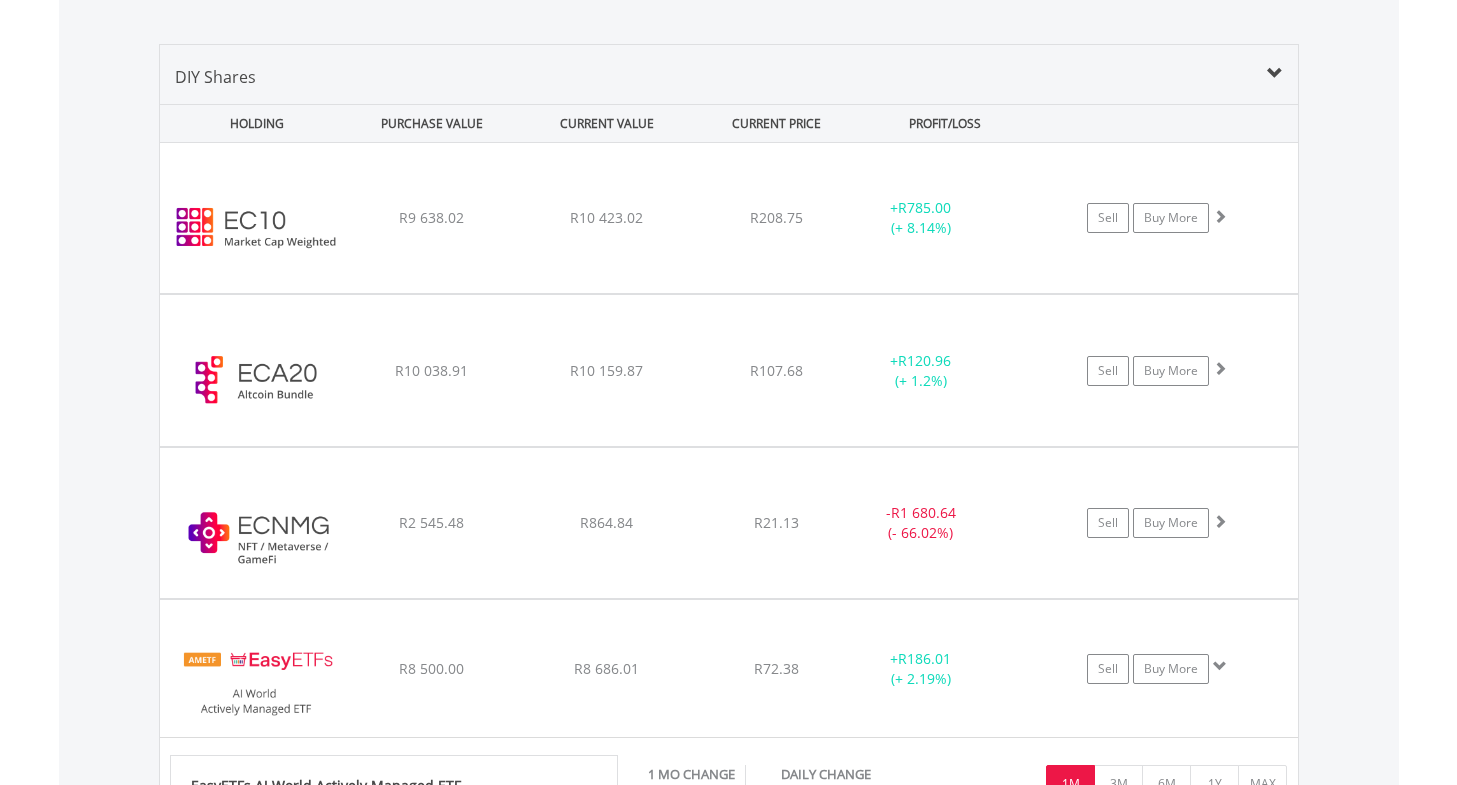 scroll, scrollTop: 1485, scrollLeft: 0, axis: vertical 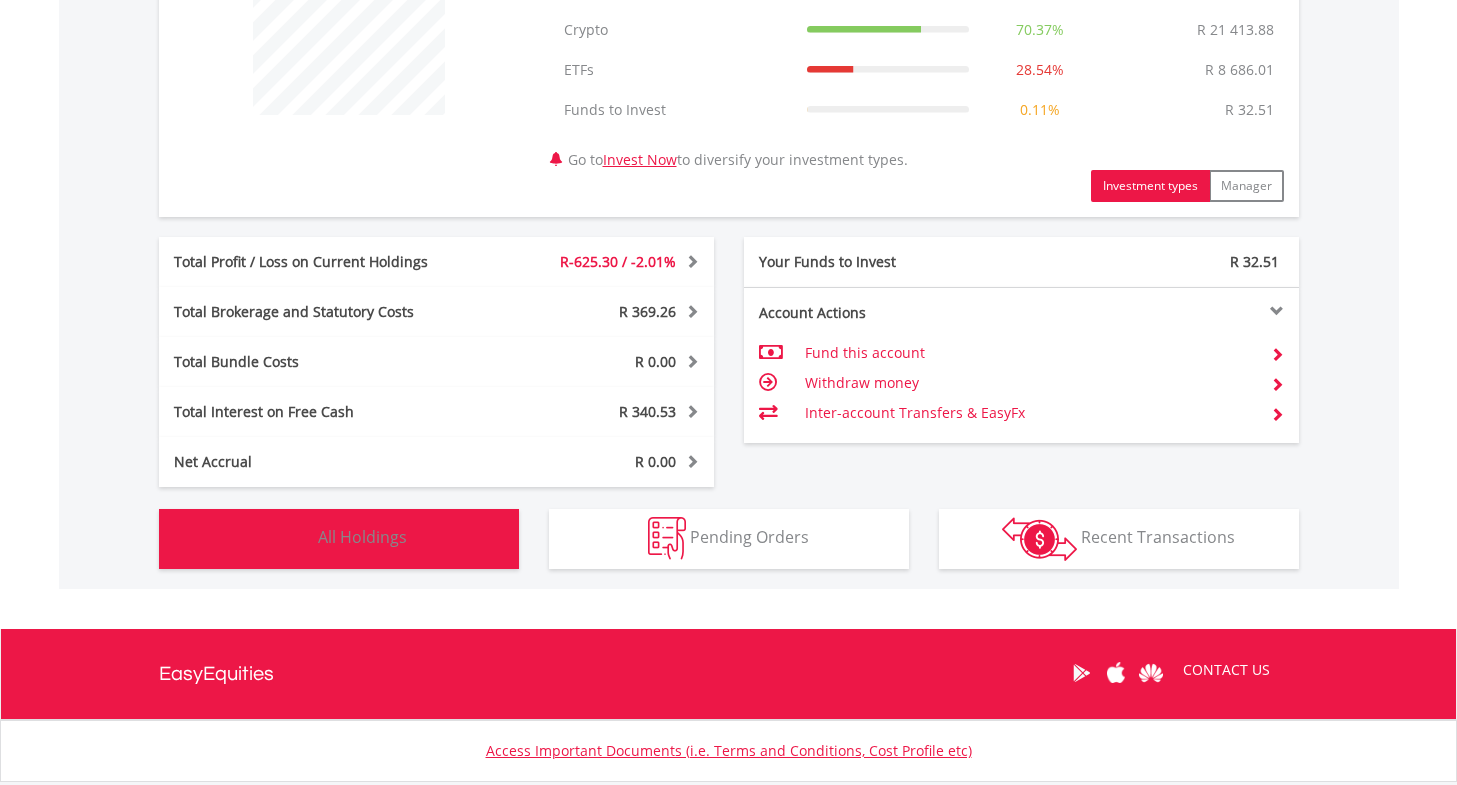 click on "Holdings
All Holdings" at bounding box center [339, 539] 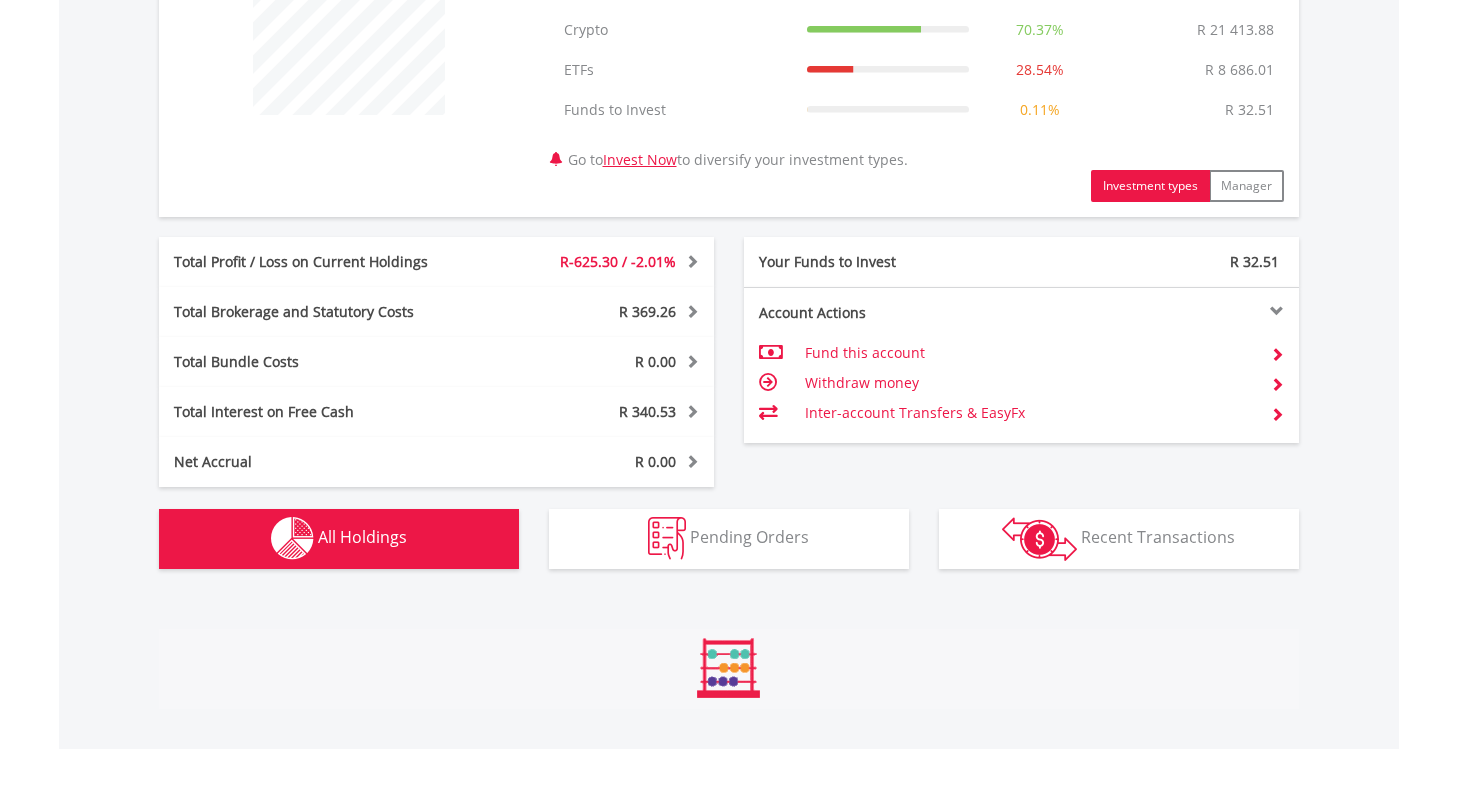 scroll, scrollTop: 1482, scrollLeft: 0, axis: vertical 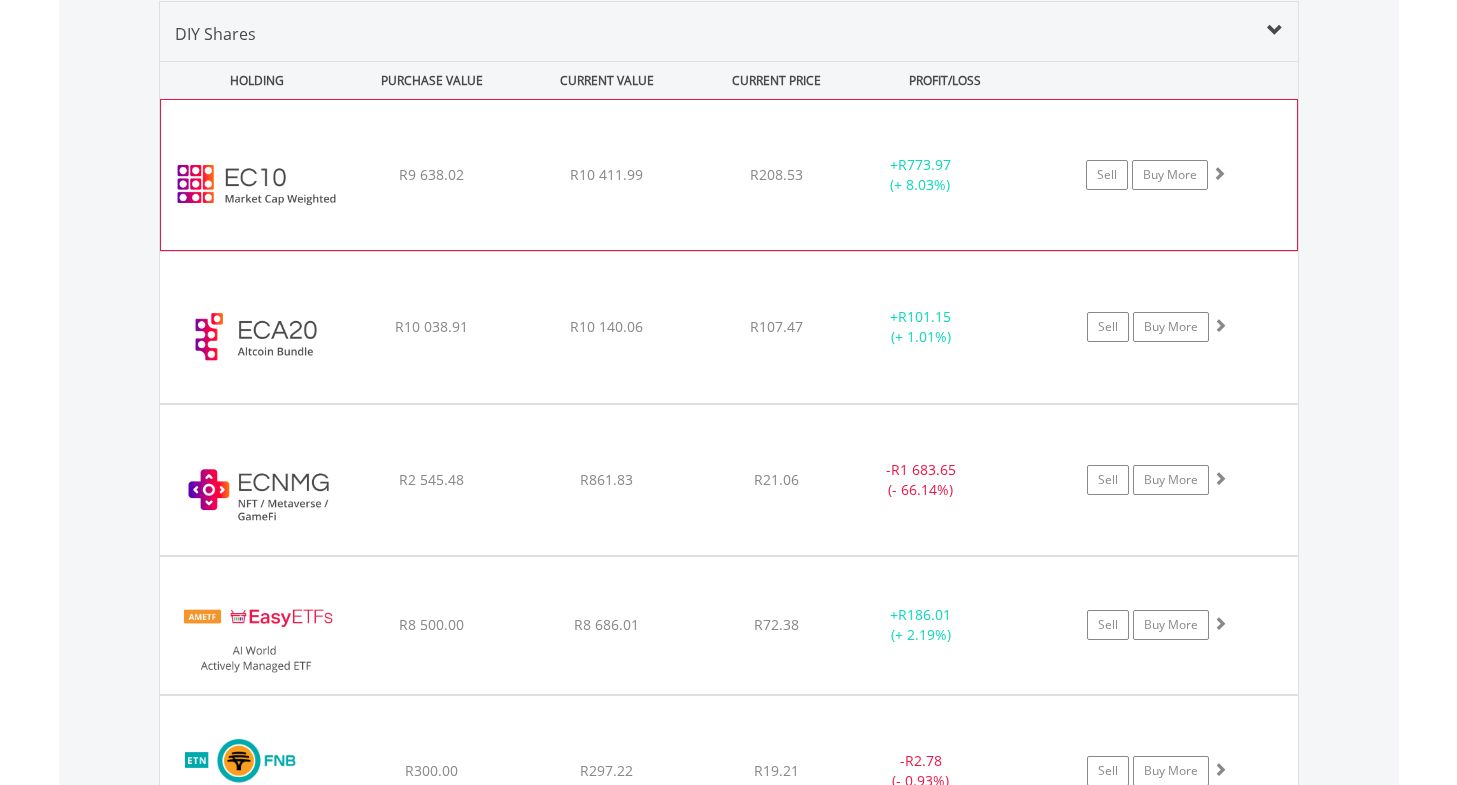 type 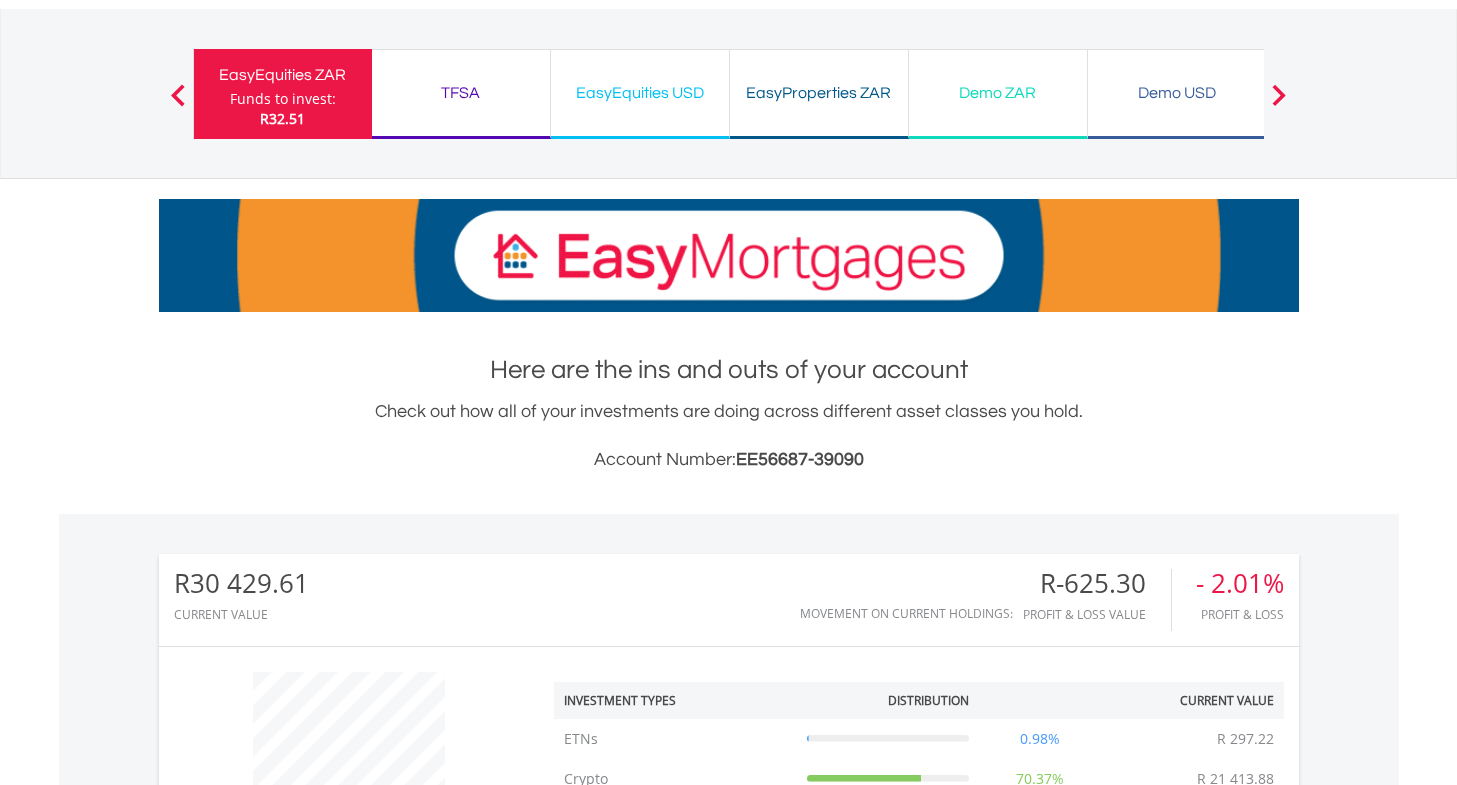 scroll, scrollTop: 200, scrollLeft: 0, axis: vertical 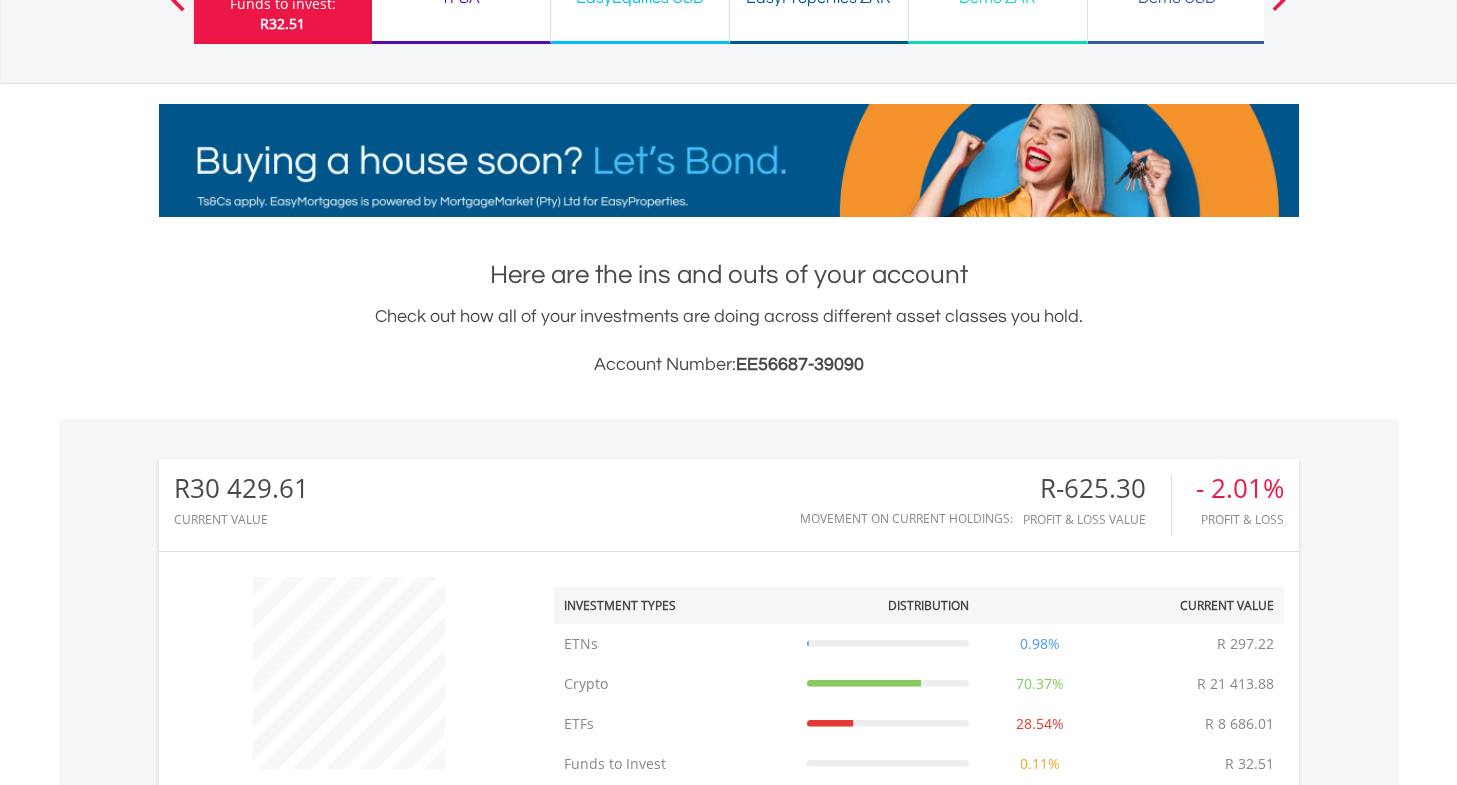 click on "Holdings
All Holdings" at bounding box center (339, 1193) 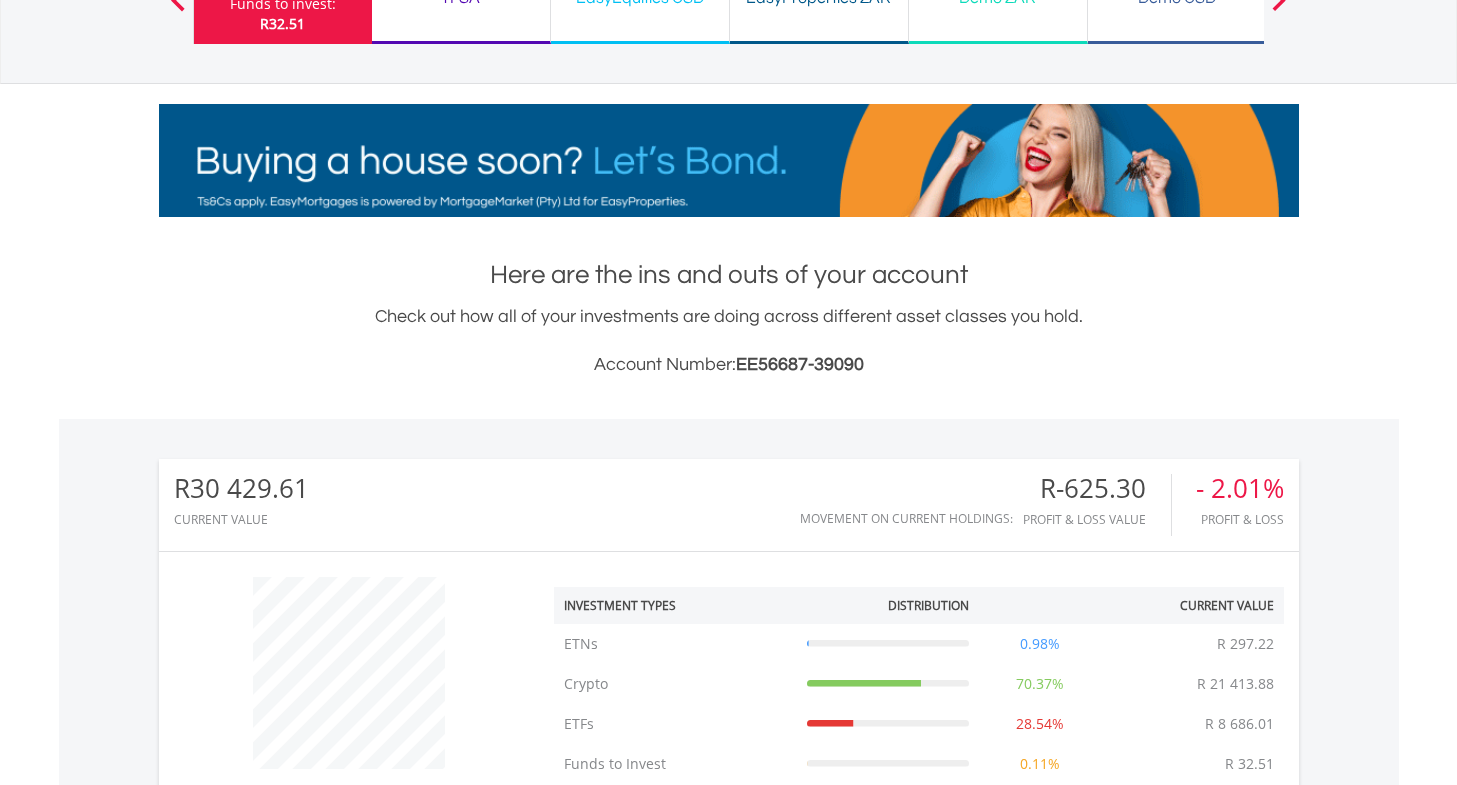 click on "My Investments
Invest Now
New Listings
Sell
My Recurring Investments
Pending Orders
Switch Unit Trusts
Vouchers
Buy a Voucher
Redeem a Voucher" at bounding box center (728, 1158) 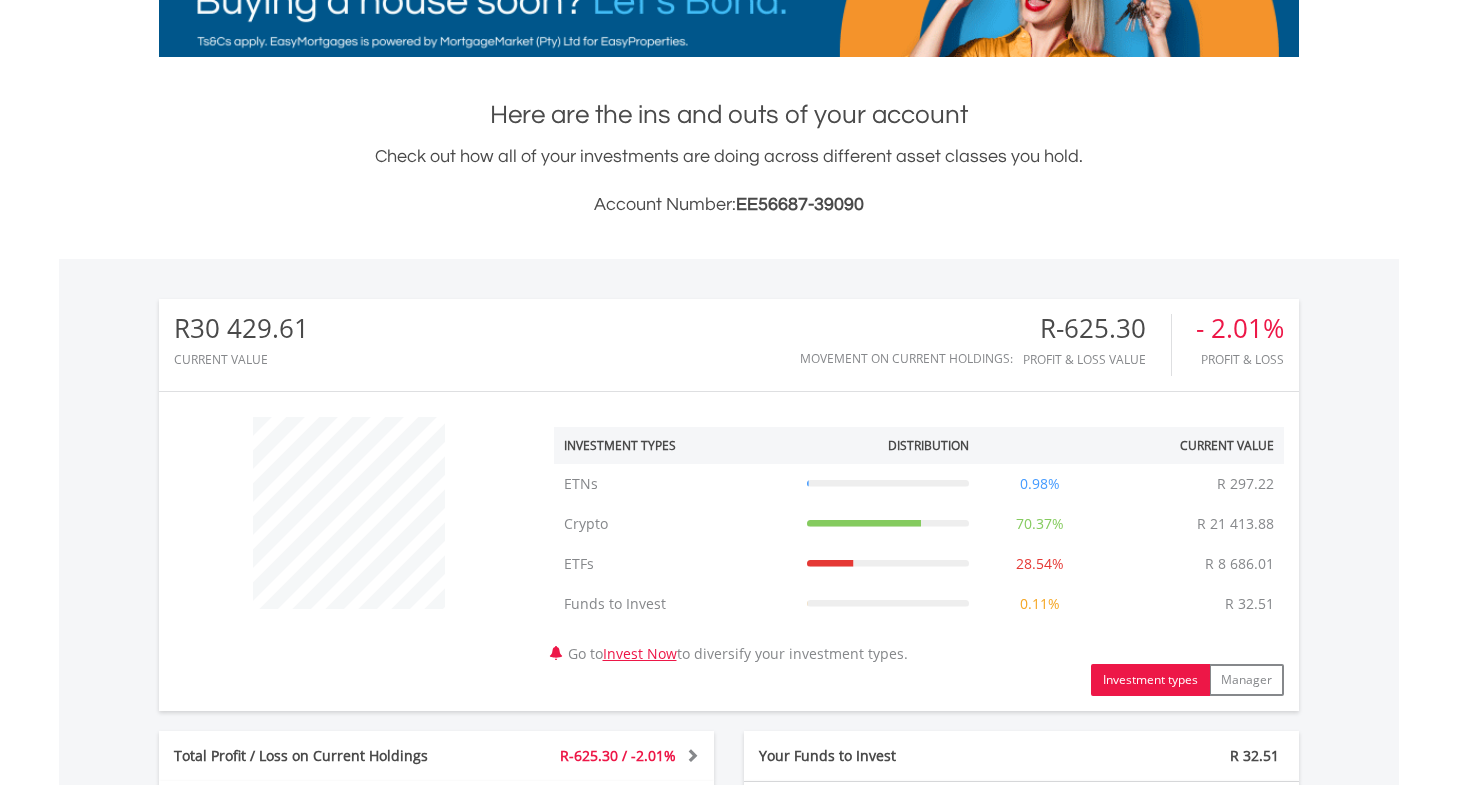 scroll, scrollTop: 400, scrollLeft: 0, axis: vertical 